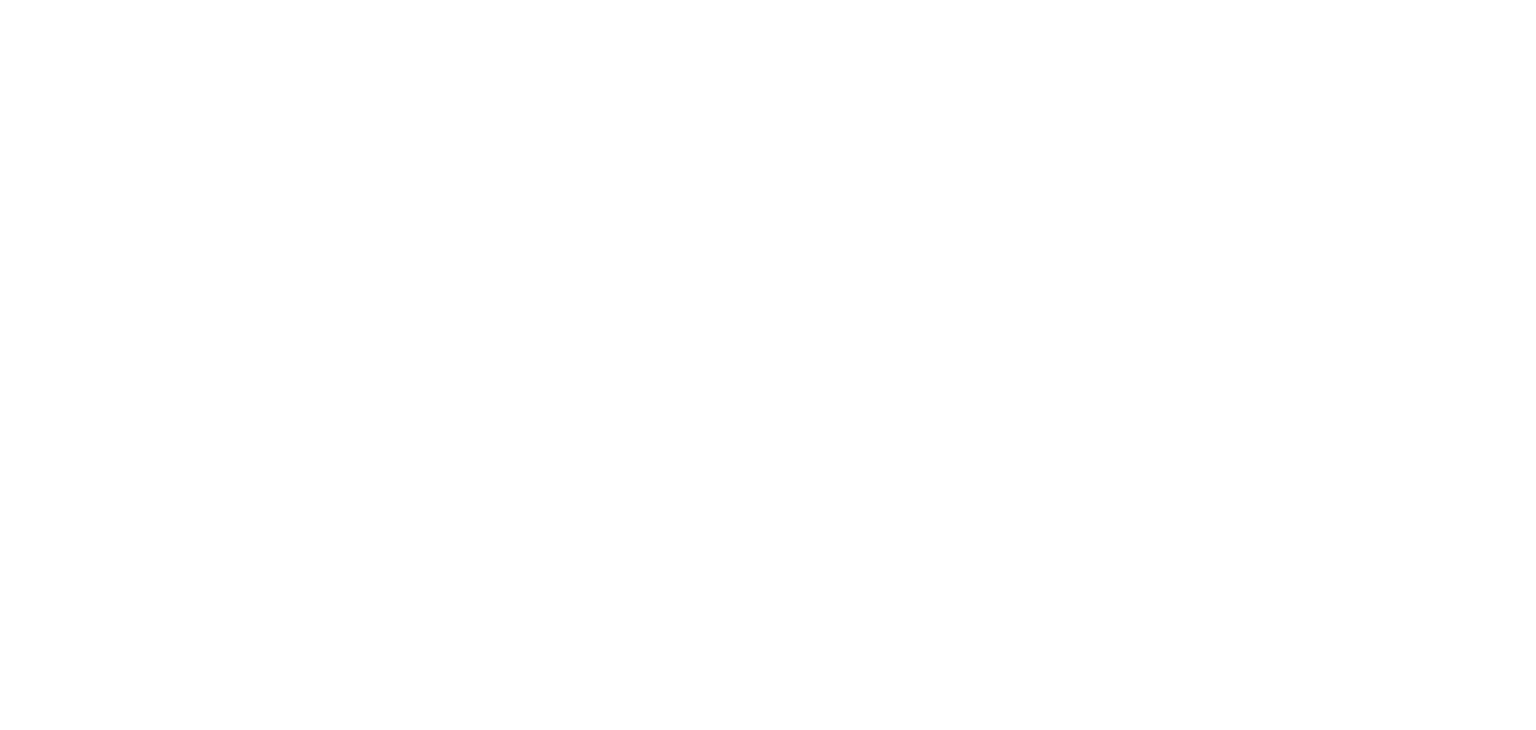 scroll, scrollTop: 0, scrollLeft: 0, axis: both 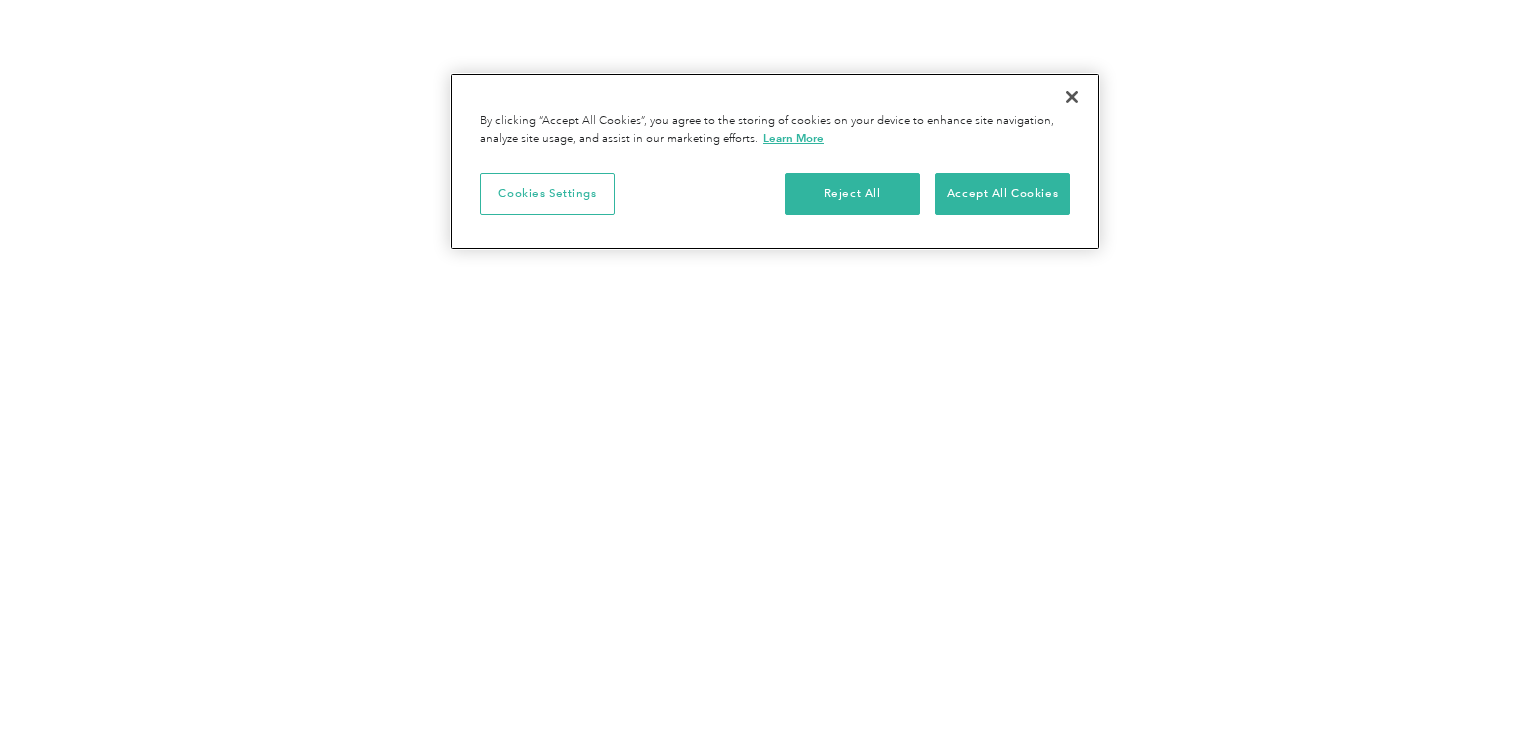 click on "Reject All   Accept All Cookies" at bounding box center [927, 202] 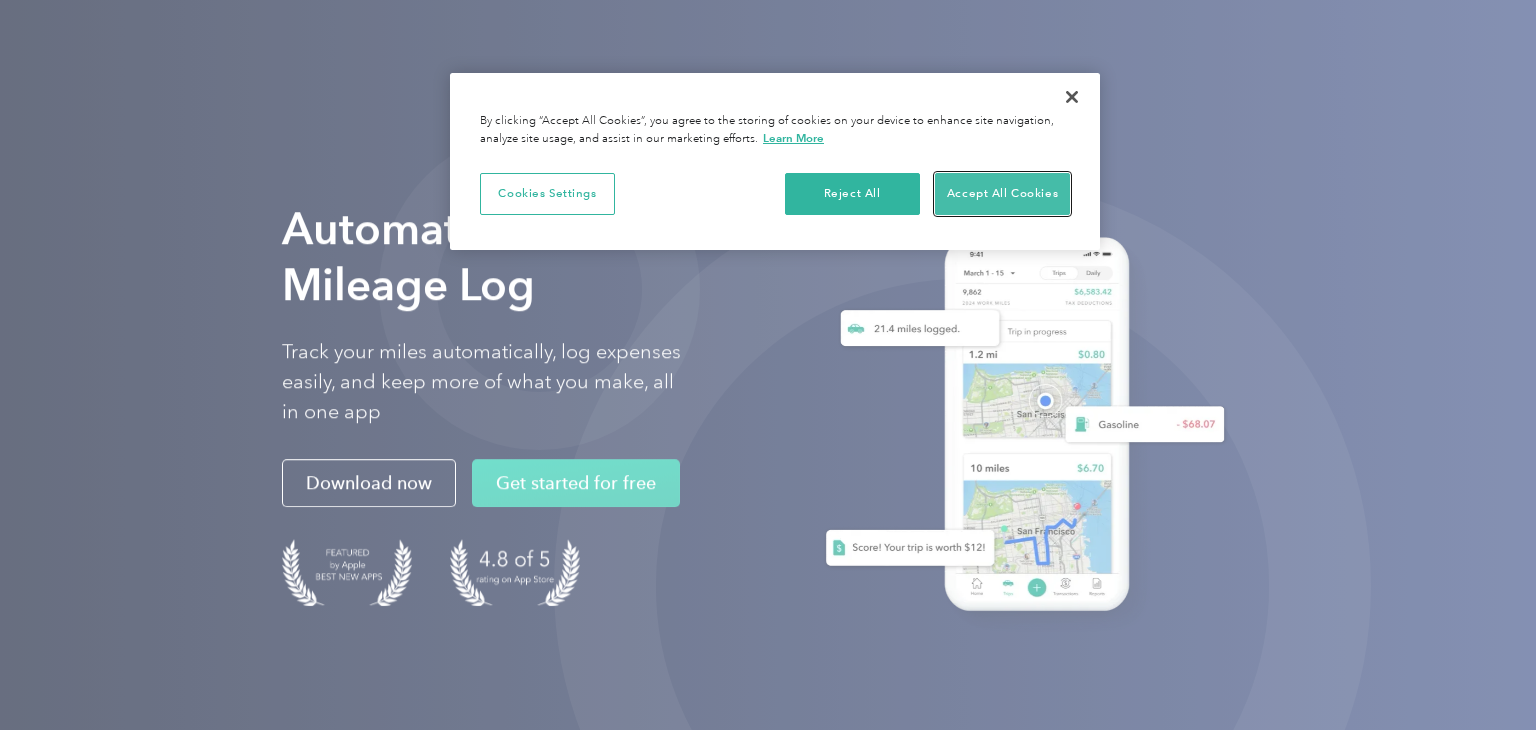 click on "Accept All Cookies" at bounding box center (1002, 194) 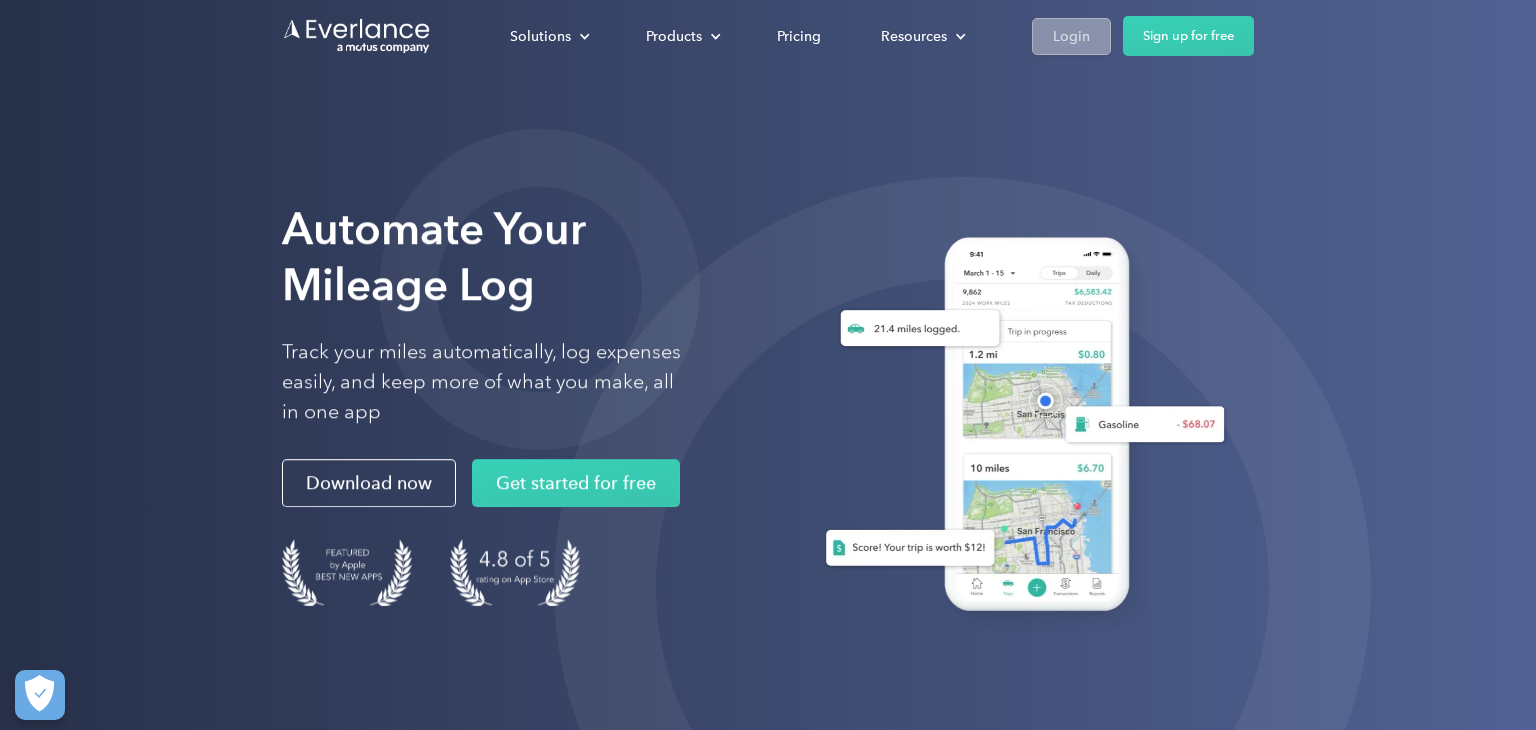 click on "Login" at bounding box center (1071, 36) 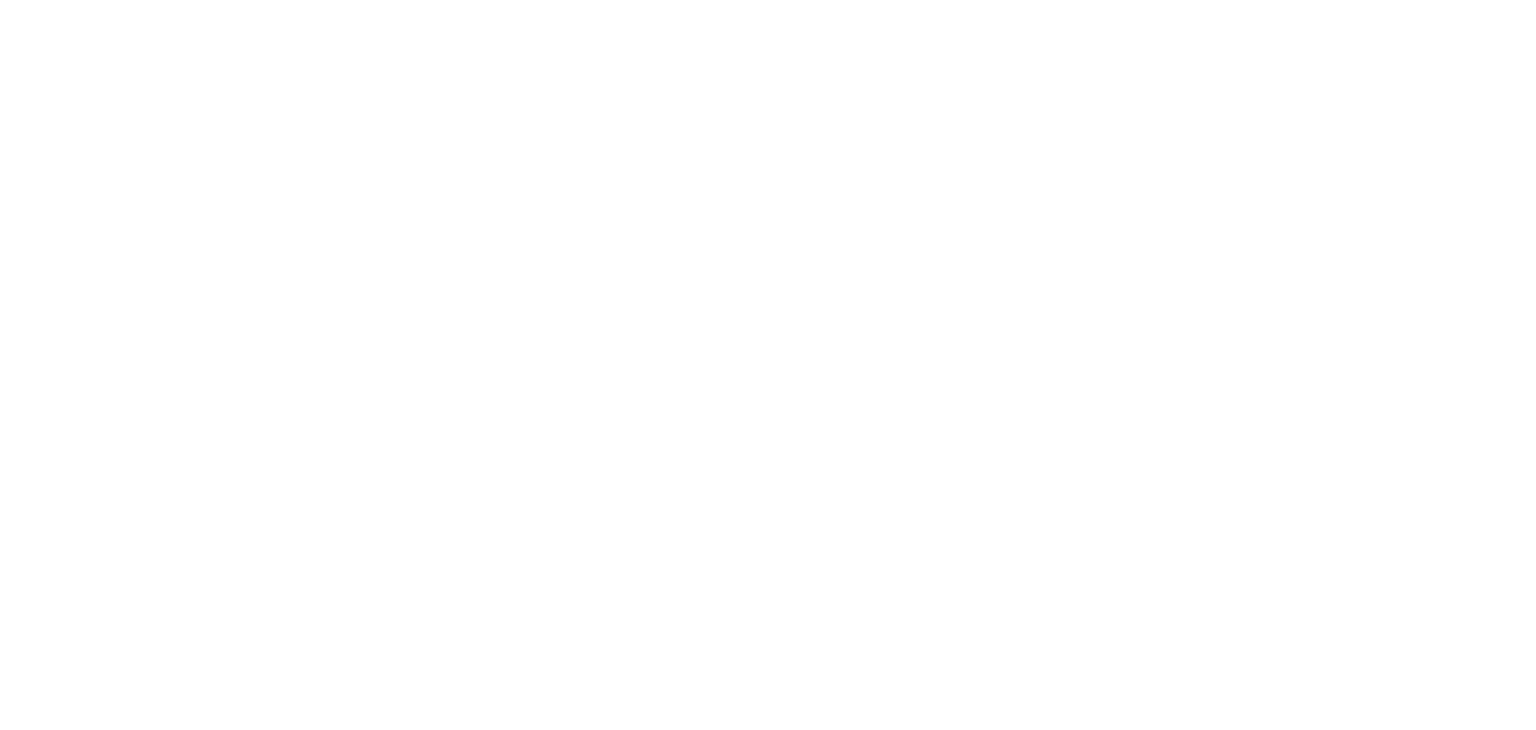 scroll, scrollTop: 0, scrollLeft: 0, axis: both 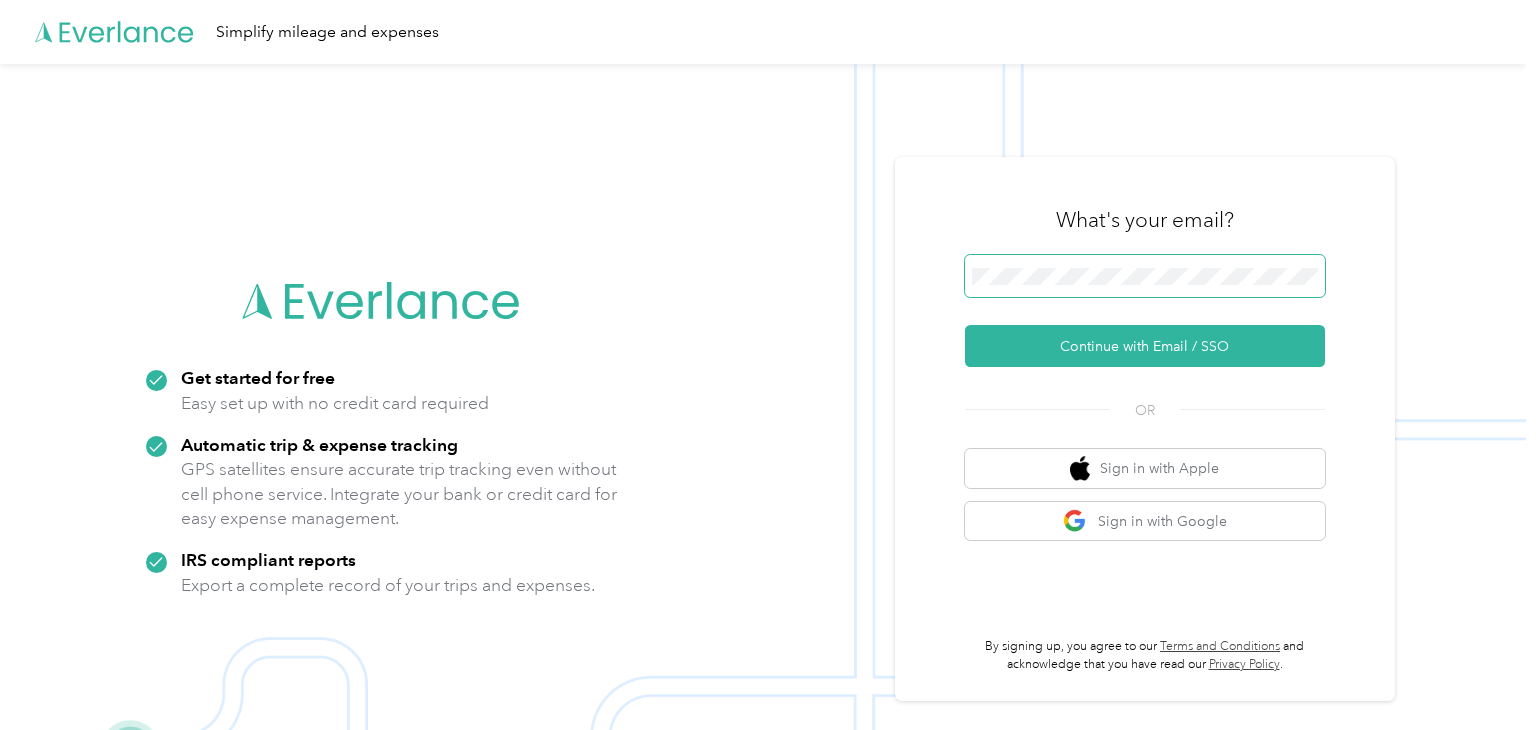 click at bounding box center [1145, 276] 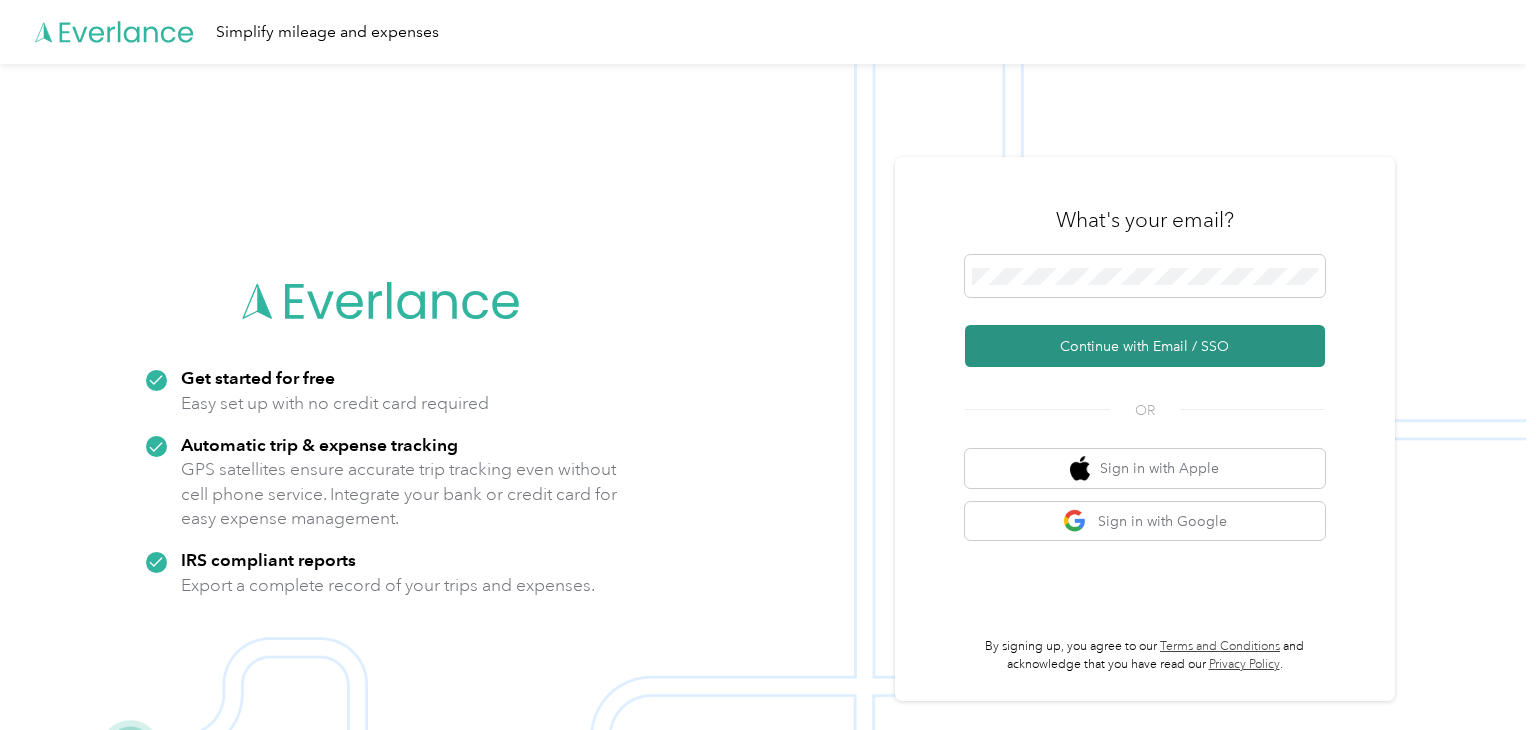 click on "Continue with Email / SSO" at bounding box center (1145, 346) 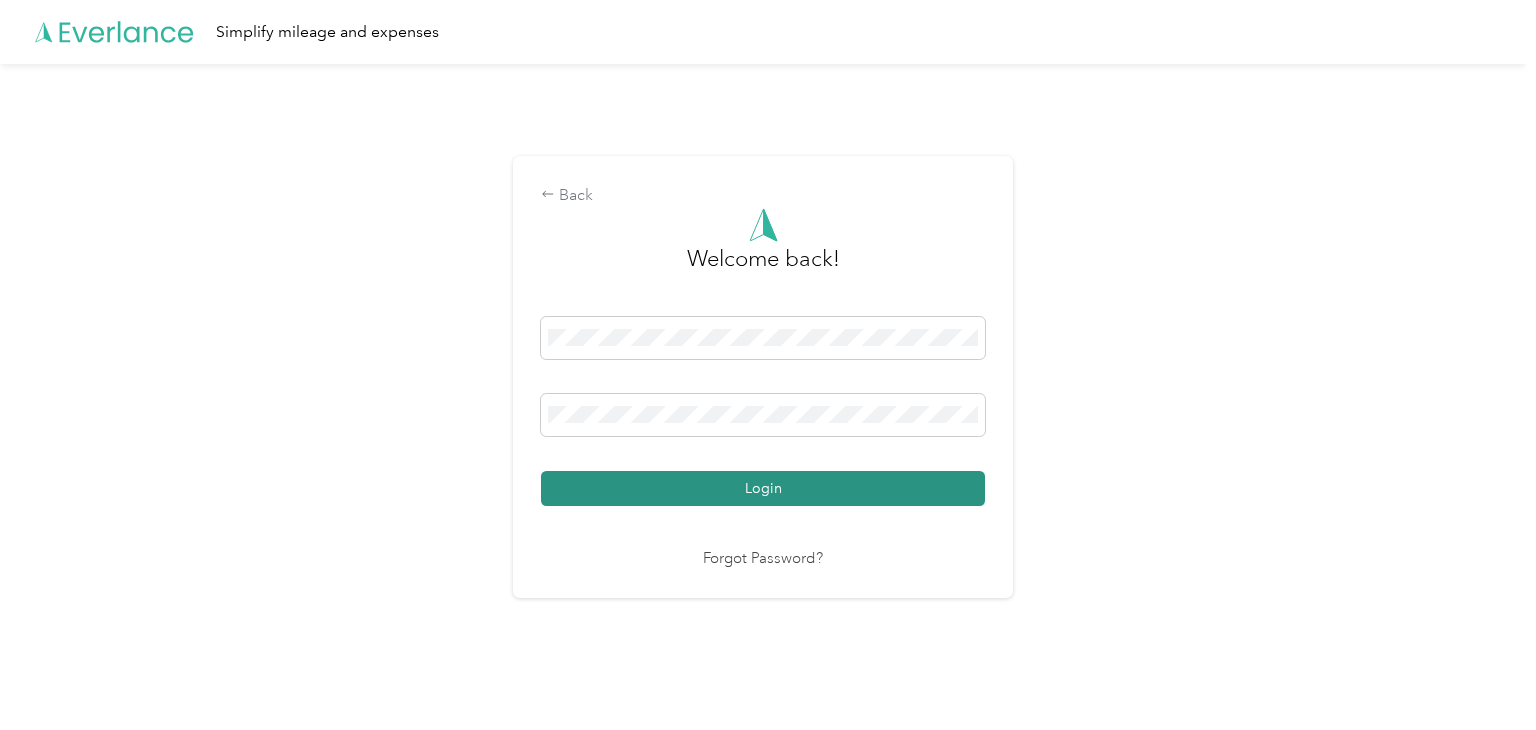 click on "Login" at bounding box center [763, 488] 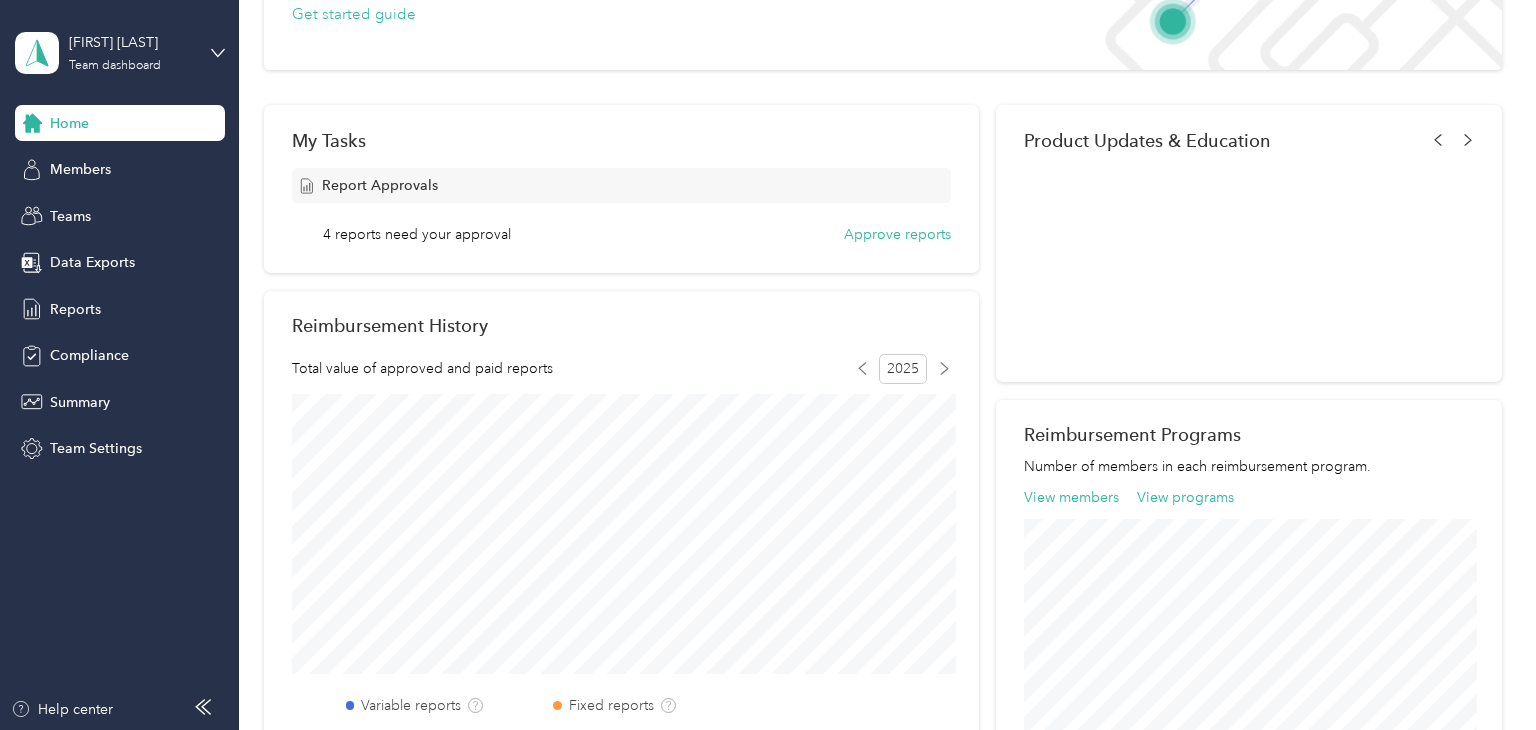scroll, scrollTop: 226, scrollLeft: 0, axis: vertical 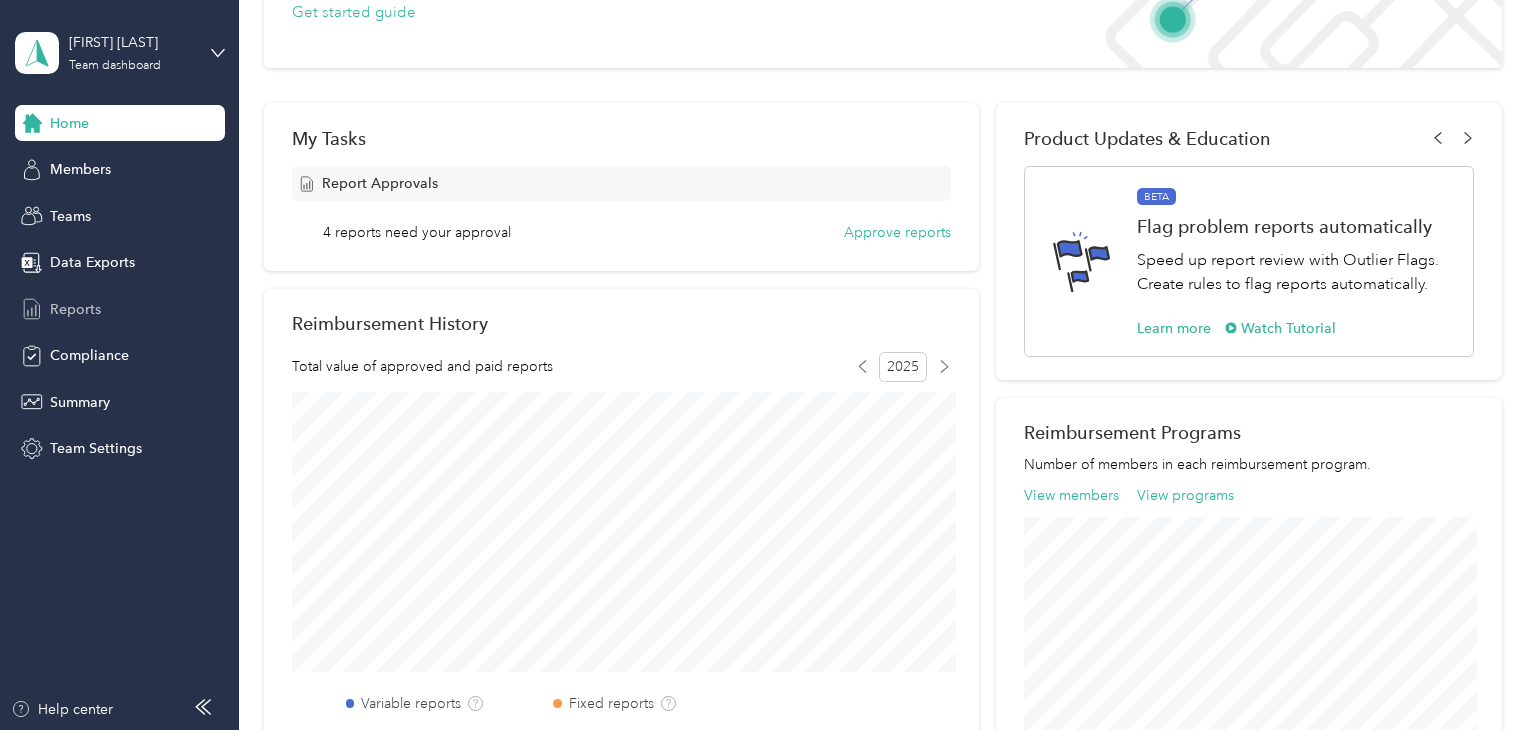 click on "Reports" at bounding box center [75, 309] 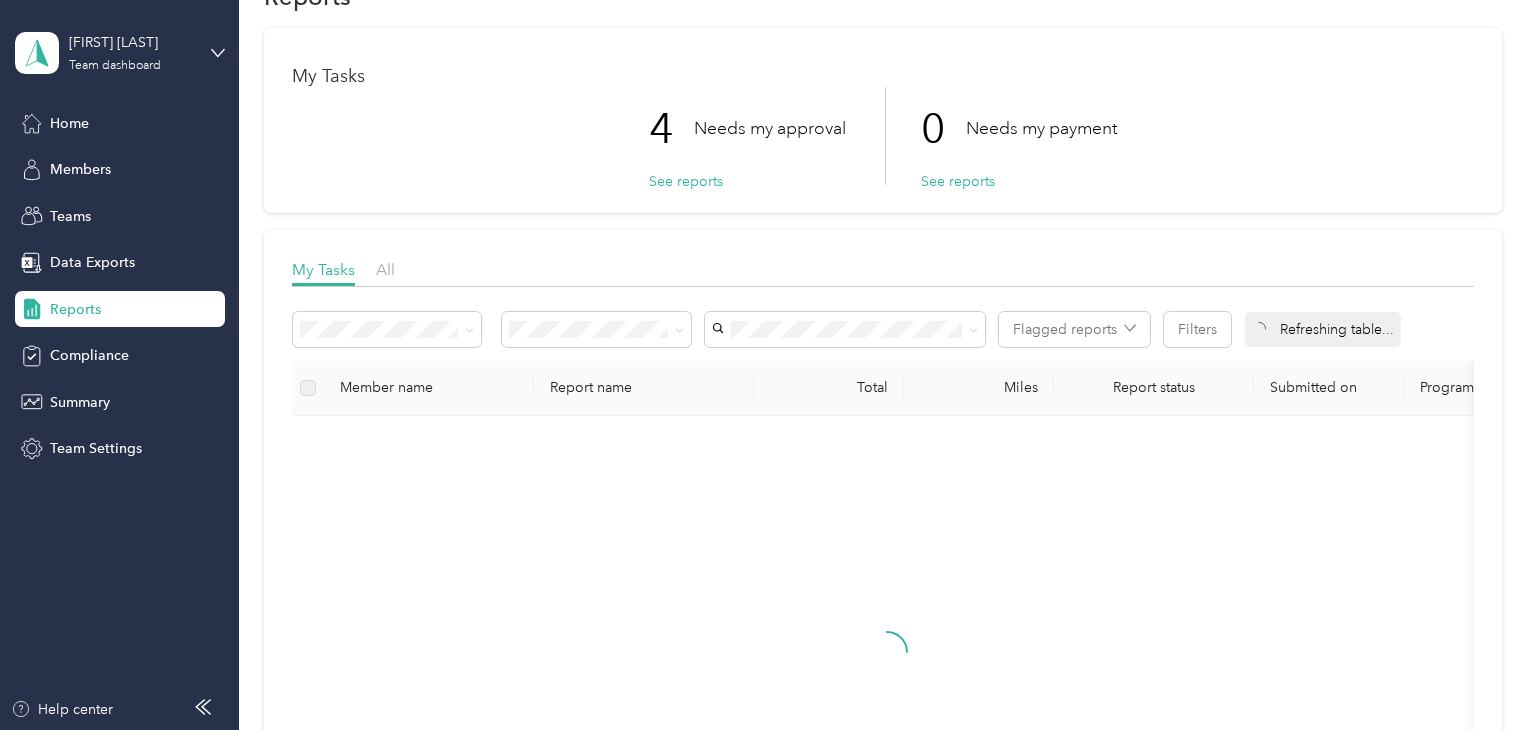 scroll, scrollTop: 0, scrollLeft: 0, axis: both 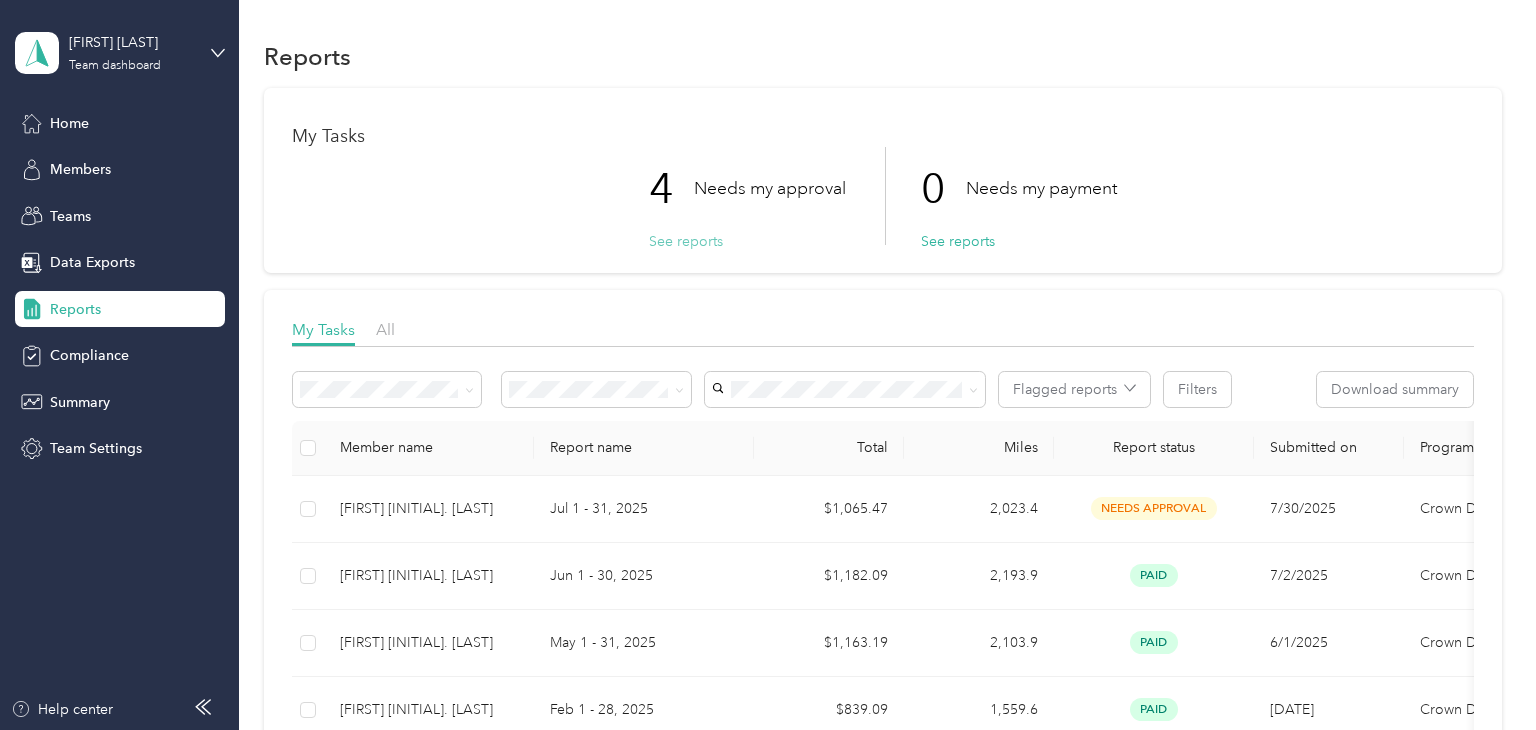 click on "See reports" at bounding box center (686, 241) 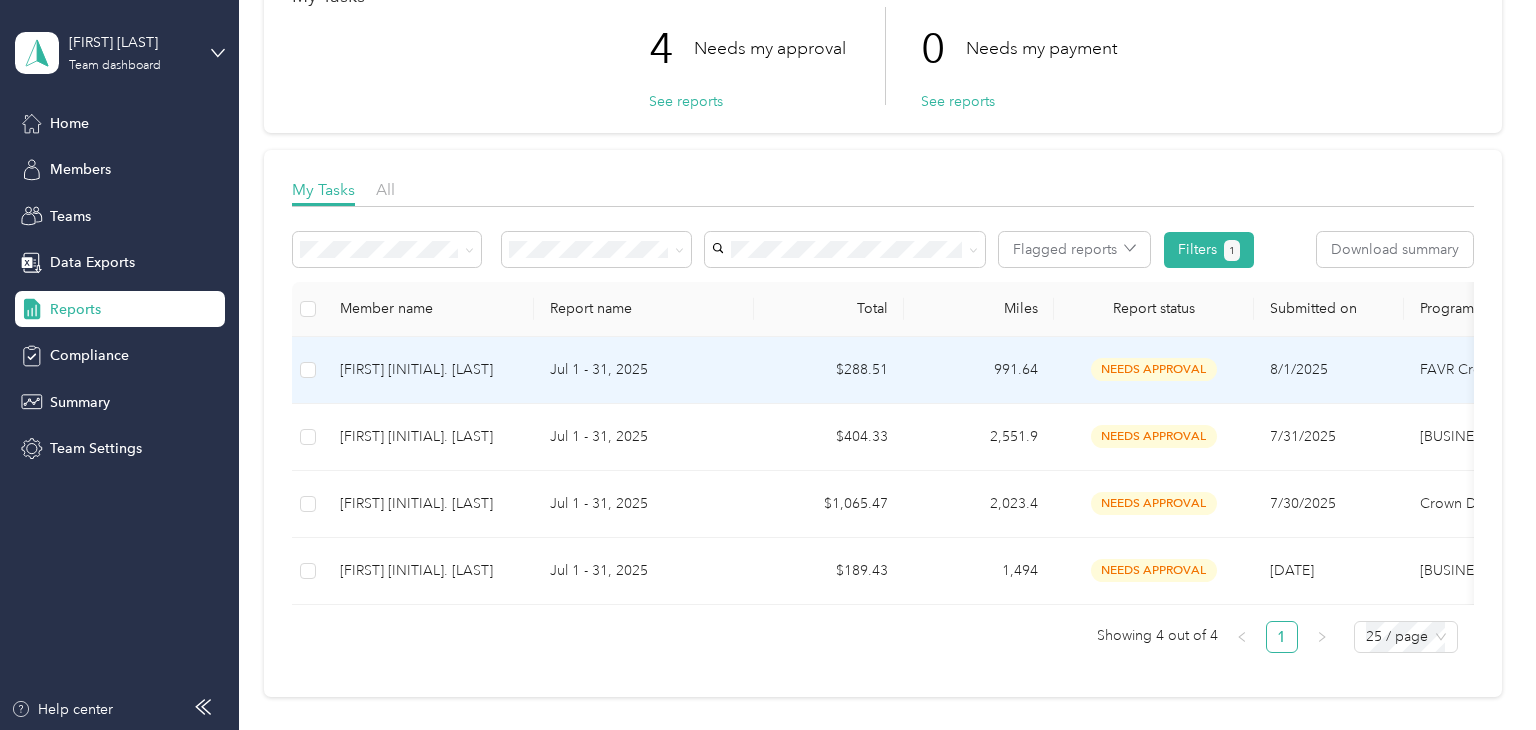 scroll, scrollTop: 143, scrollLeft: 0, axis: vertical 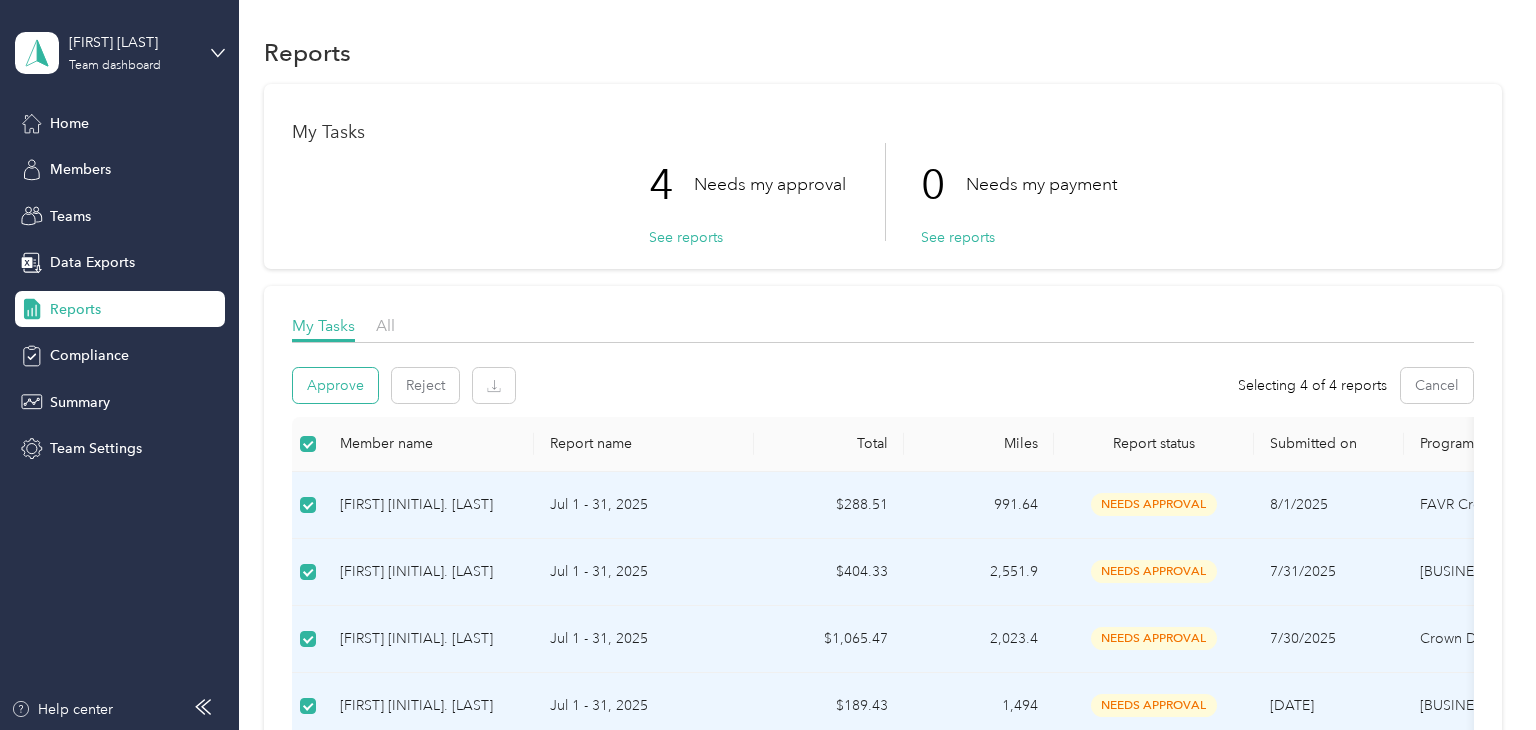 click on "Approve" at bounding box center (335, 385) 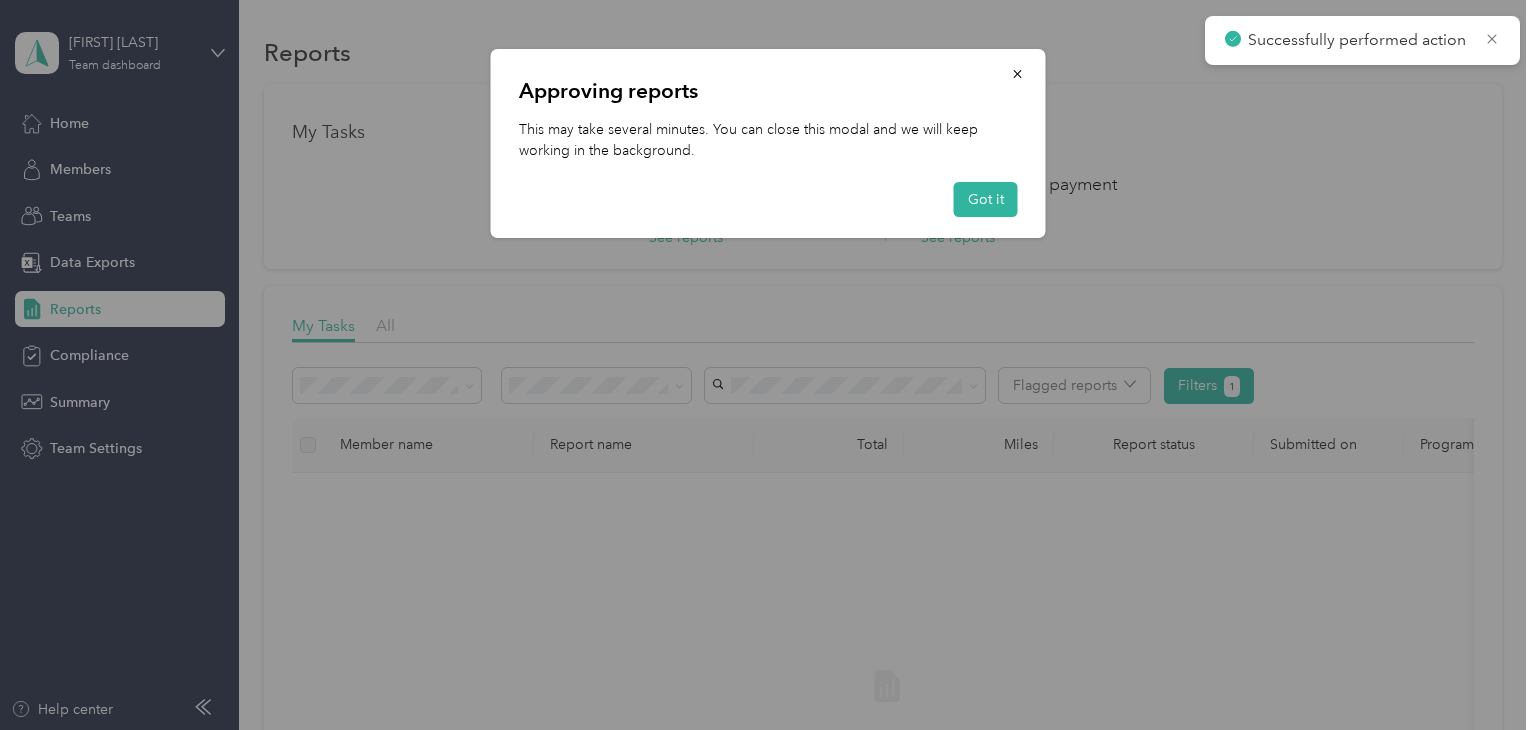 click on "Approving reports This may take several minutes. You can close this modal and we will keep working in the background. Got it" at bounding box center (768, 143) 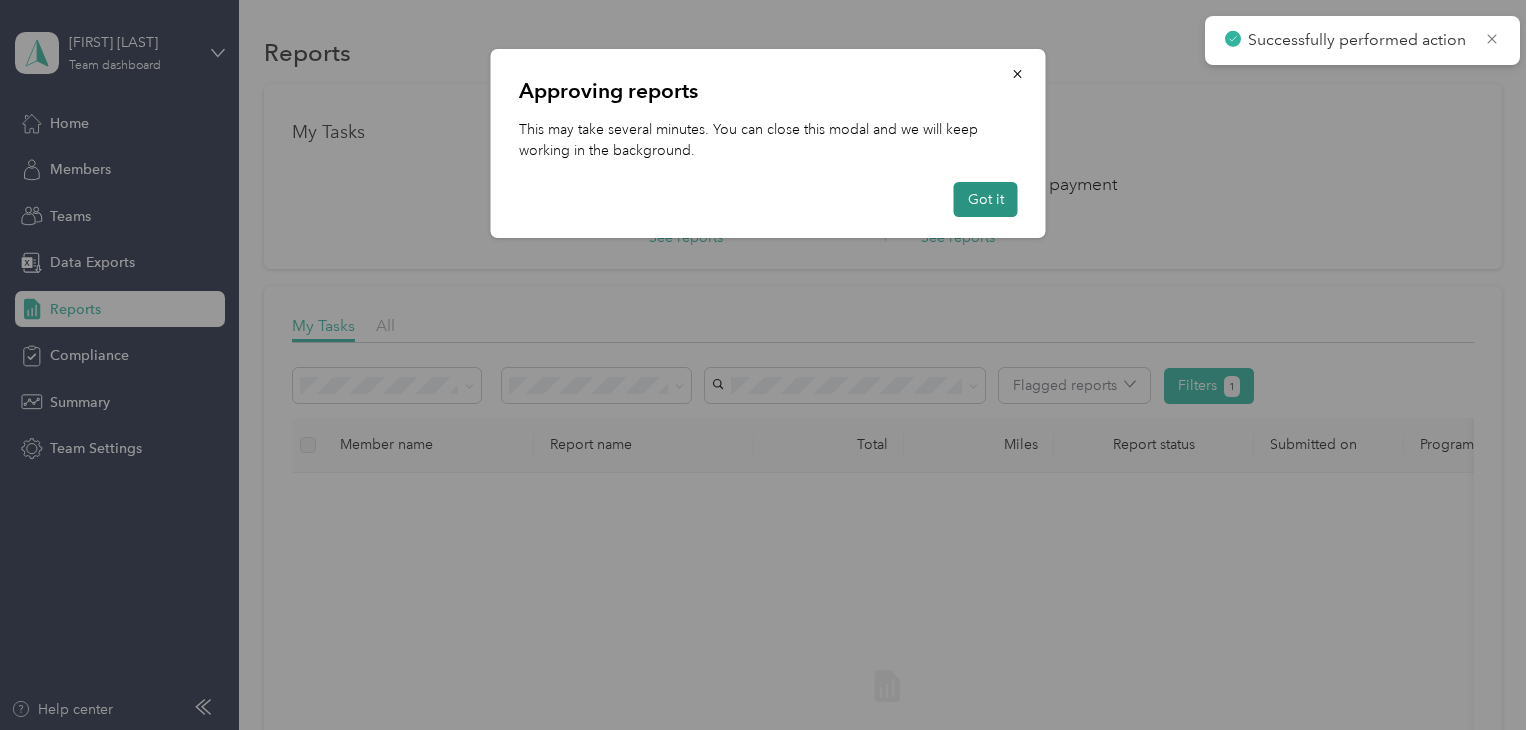 click on "Got it" at bounding box center (986, 199) 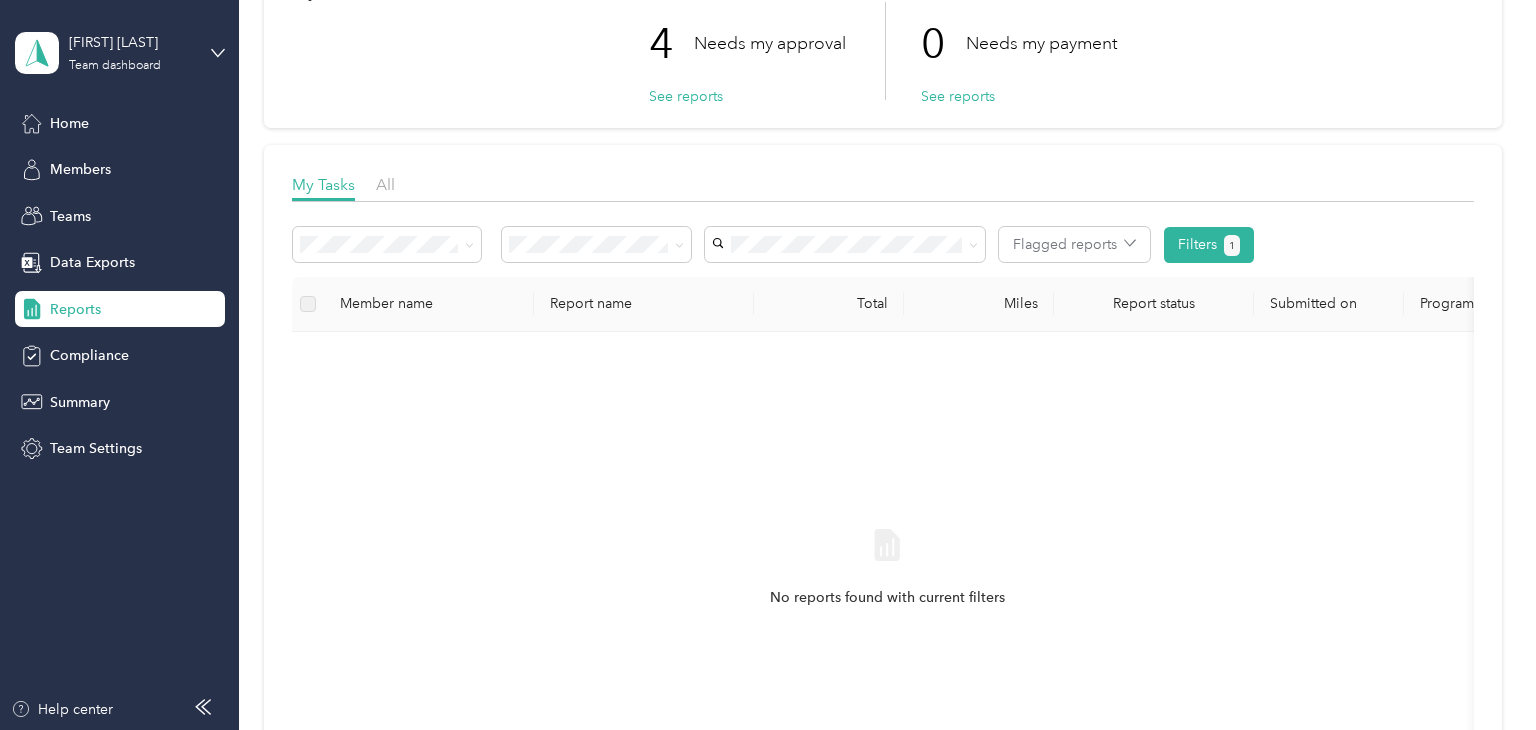 scroll, scrollTop: 0, scrollLeft: 0, axis: both 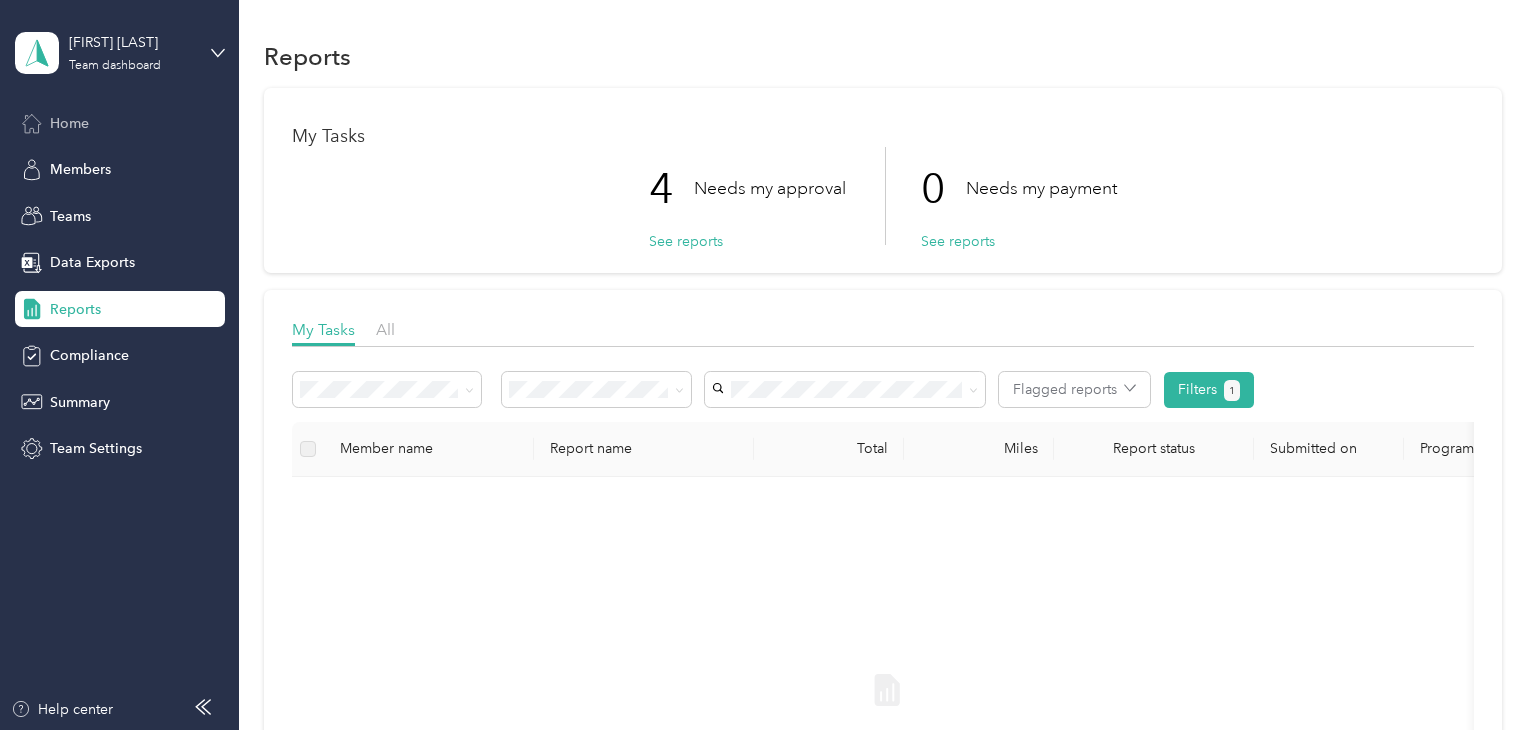 click on "Home" at bounding box center [120, 123] 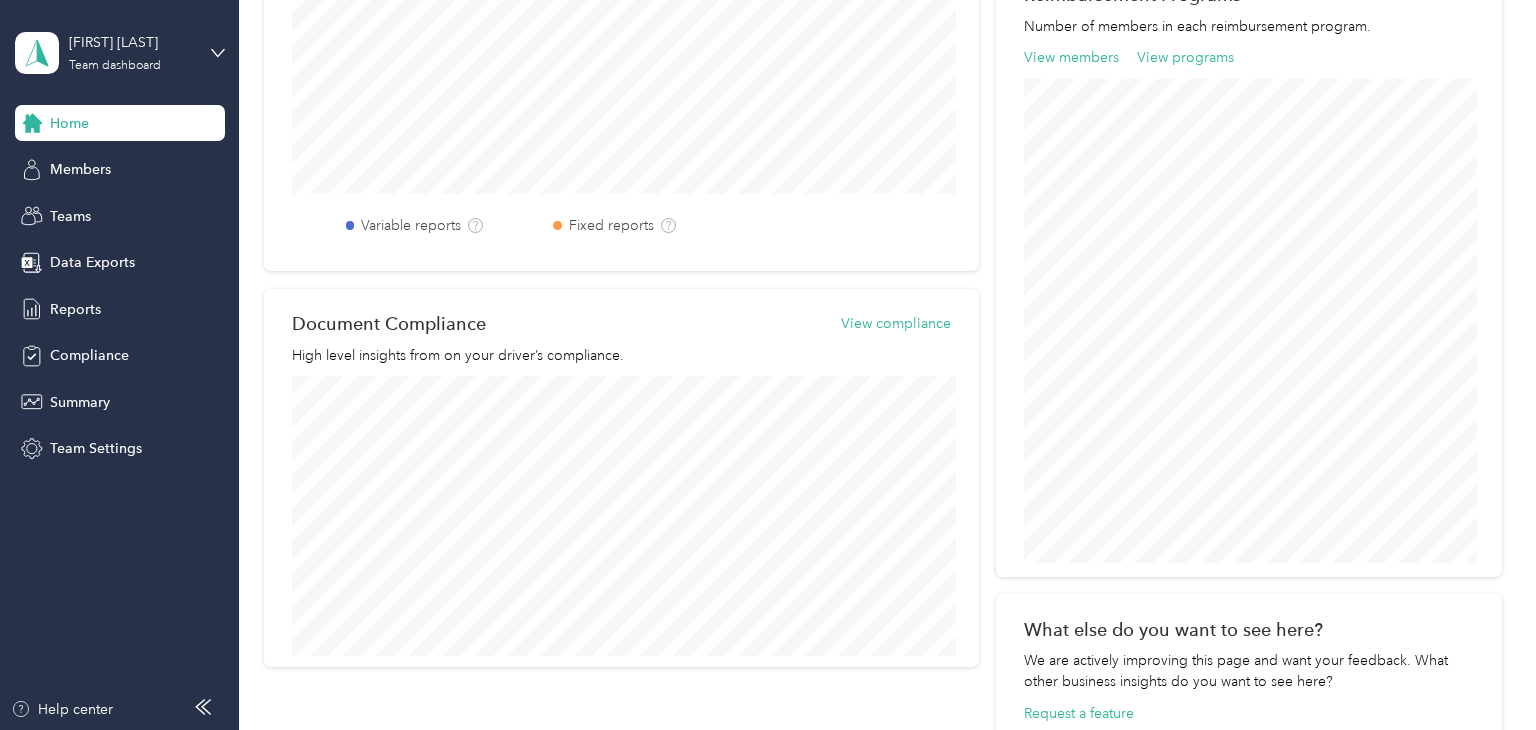 scroll, scrollTop: 684, scrollLeft: 0, axis: vertical 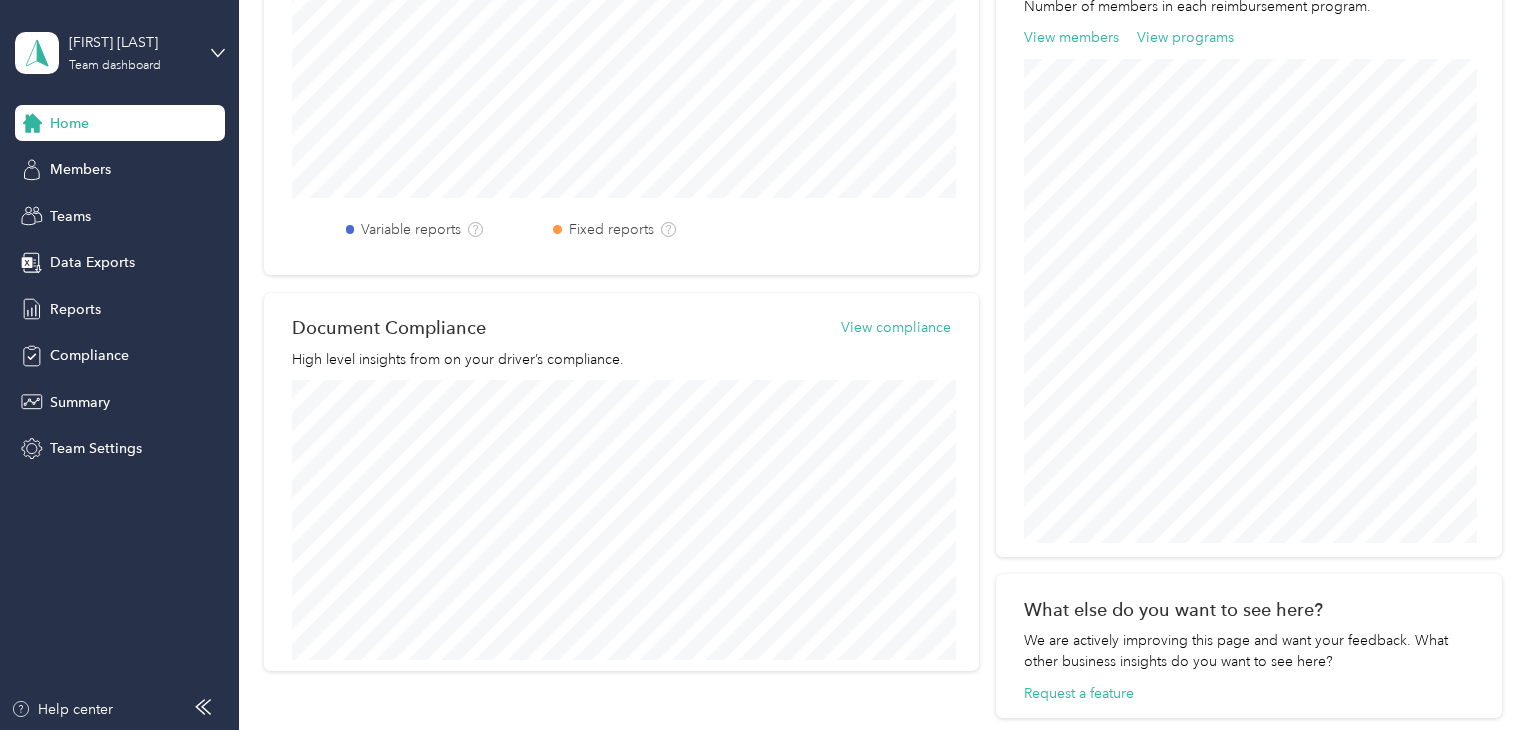 click on "Home" at bounding box center (120, 123) 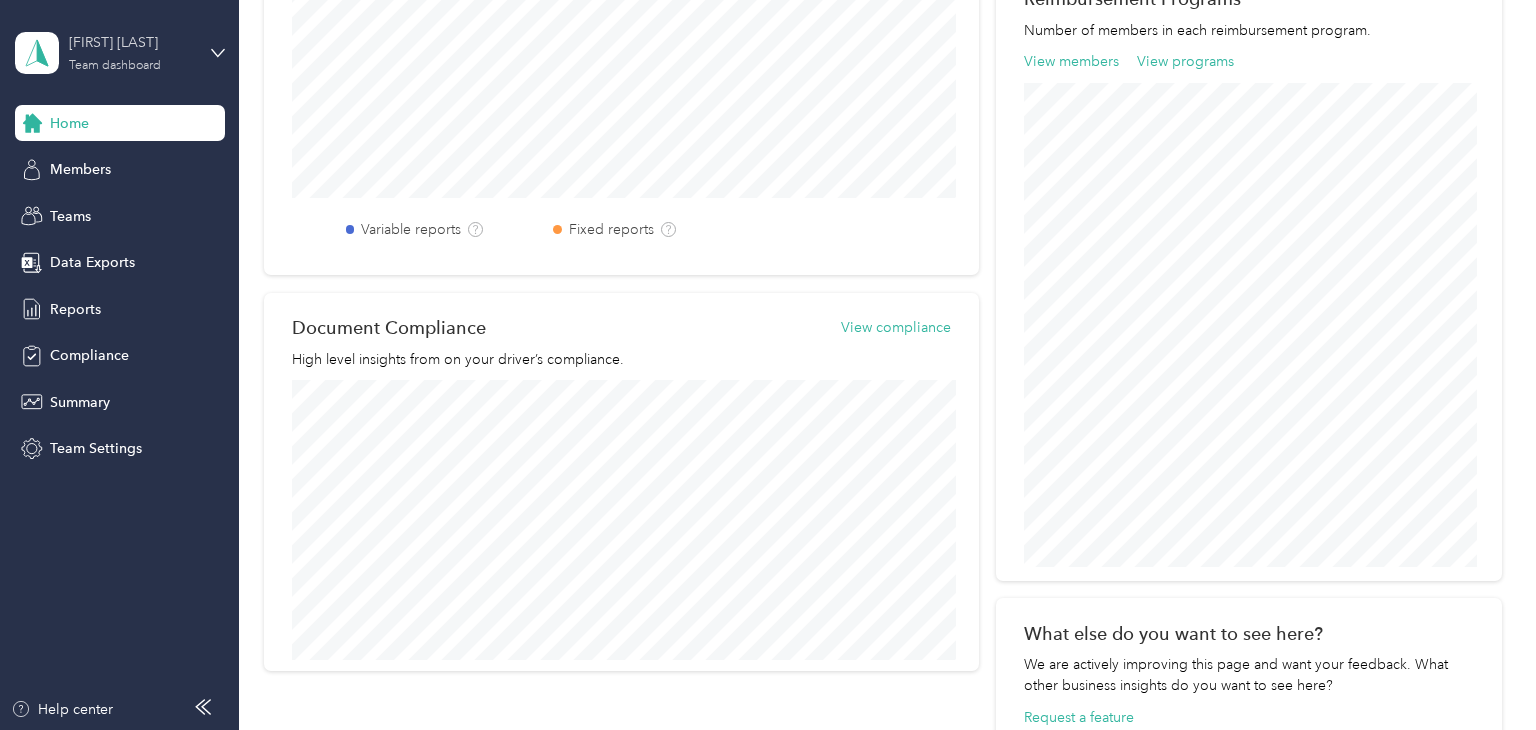 click on "[FIRST] [LAST] Team dashboard" at bounding box center [131, 52] 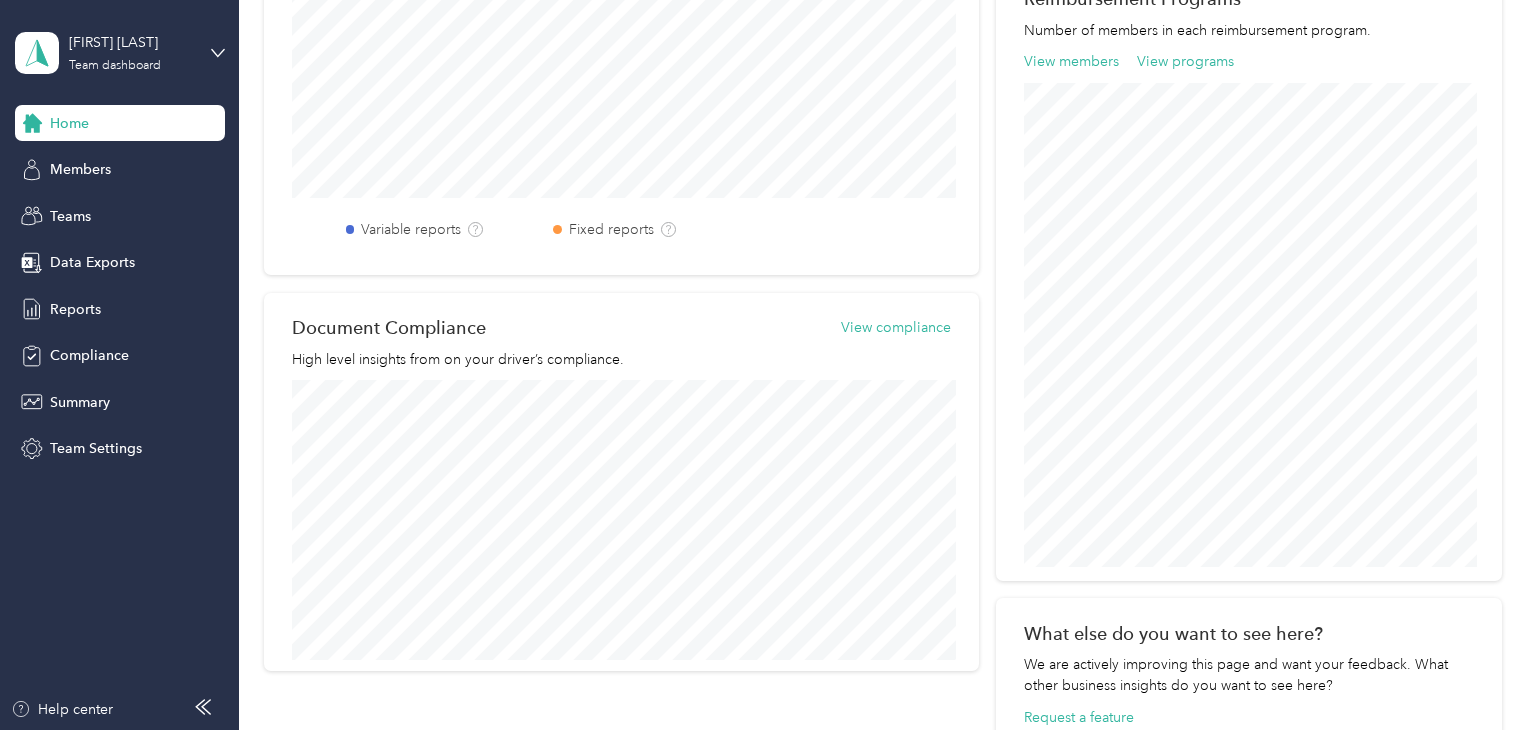 click on "Personal dashboard" at bounding box center (95, 209) 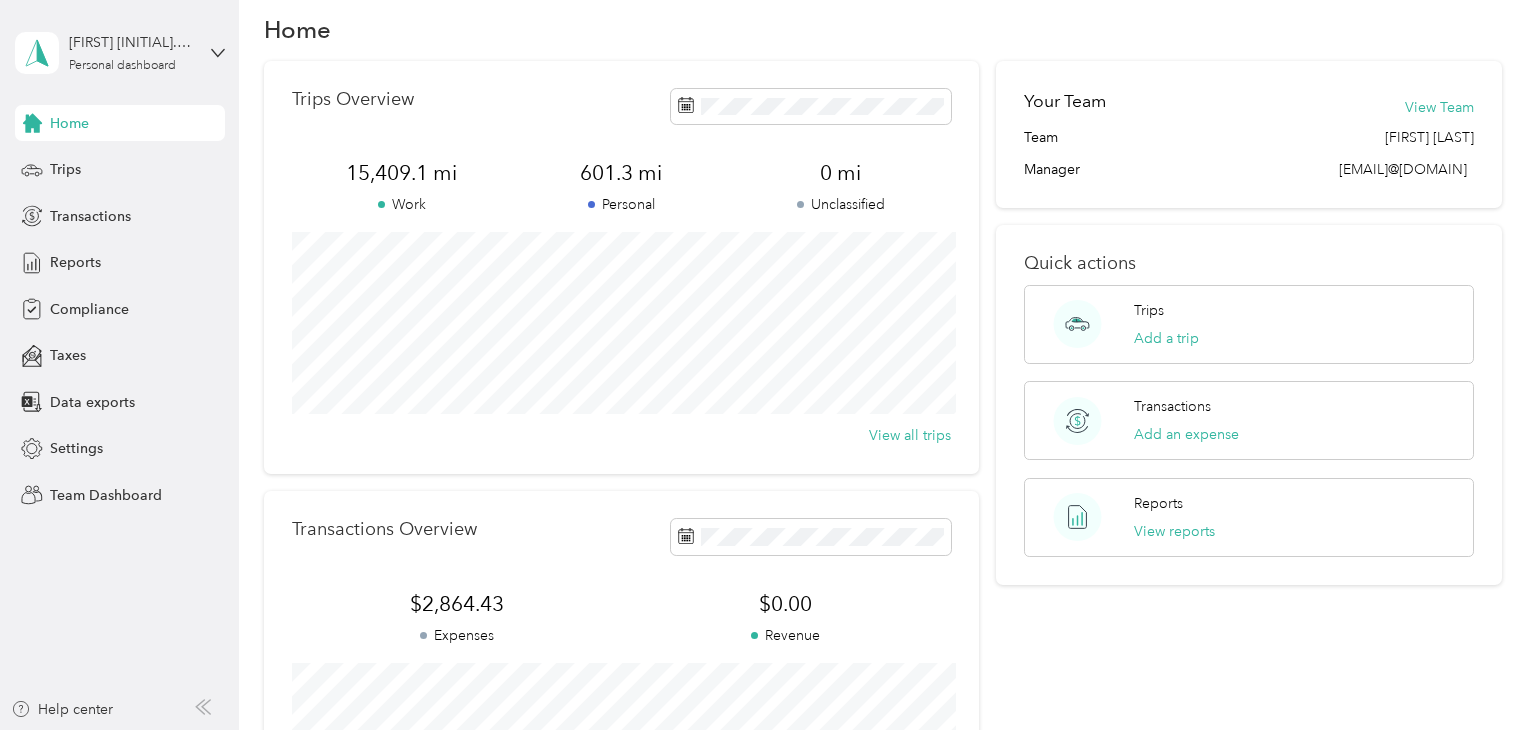 scroll, scrollTop: 26, scrollLeft: 0, axis: vertical 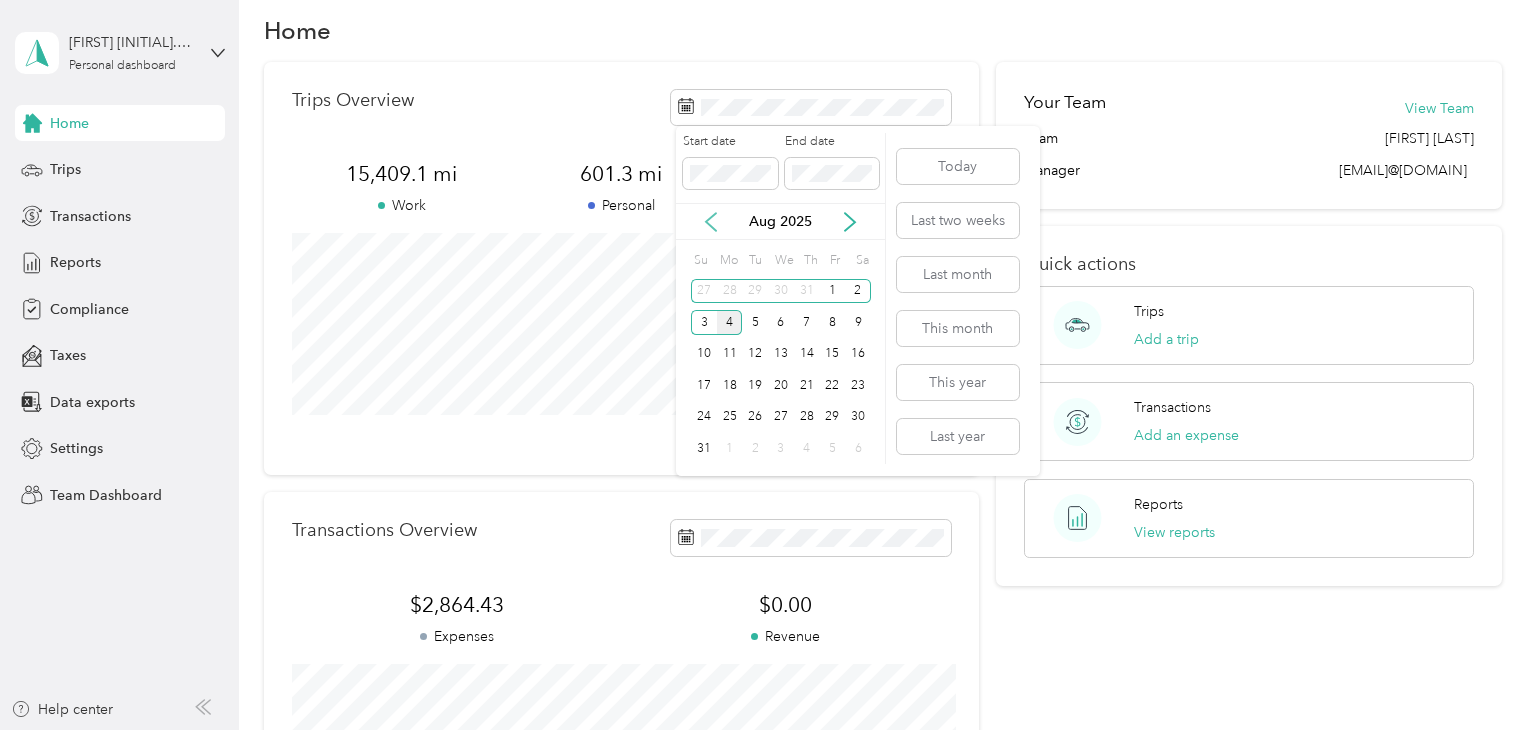 click 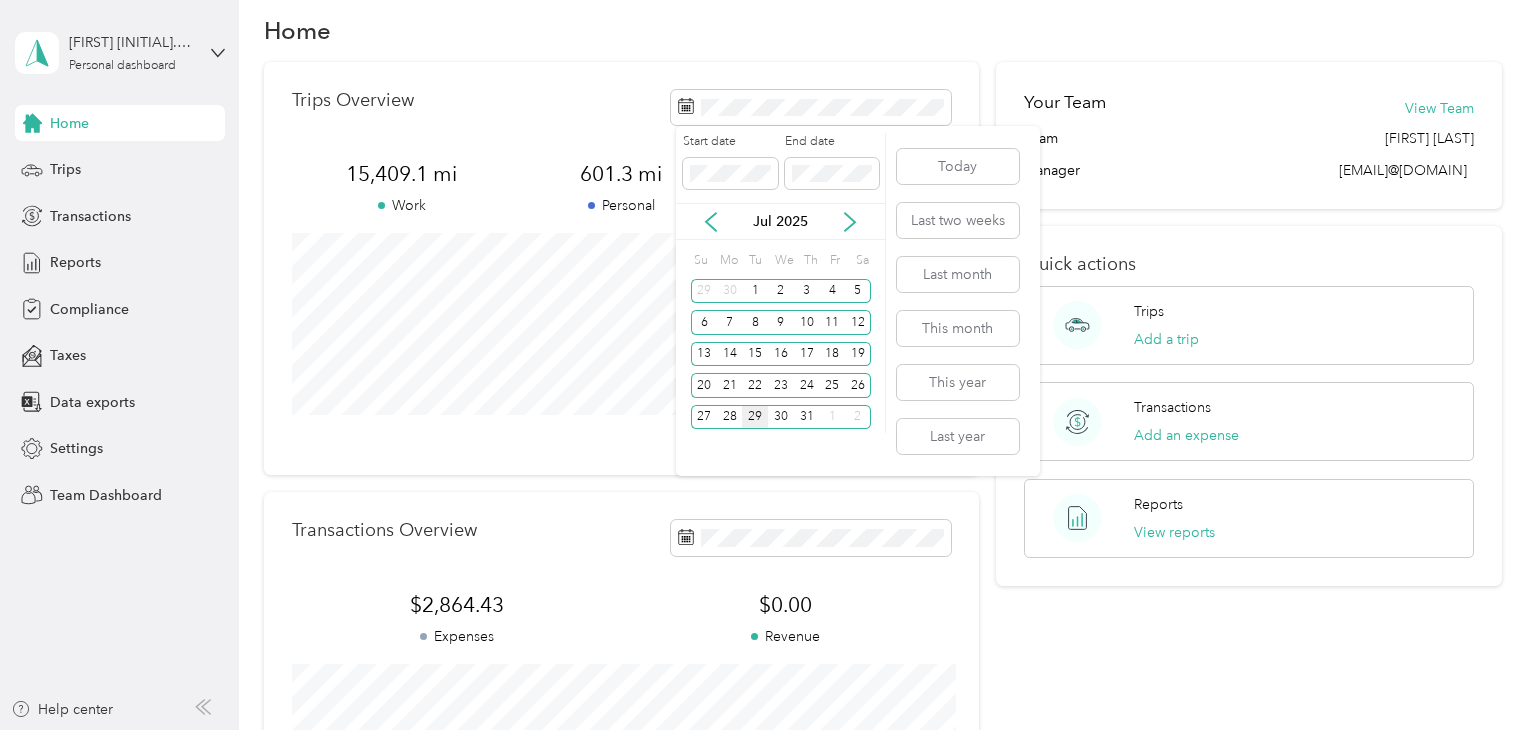click on "29" at bounding box center [755, 417] 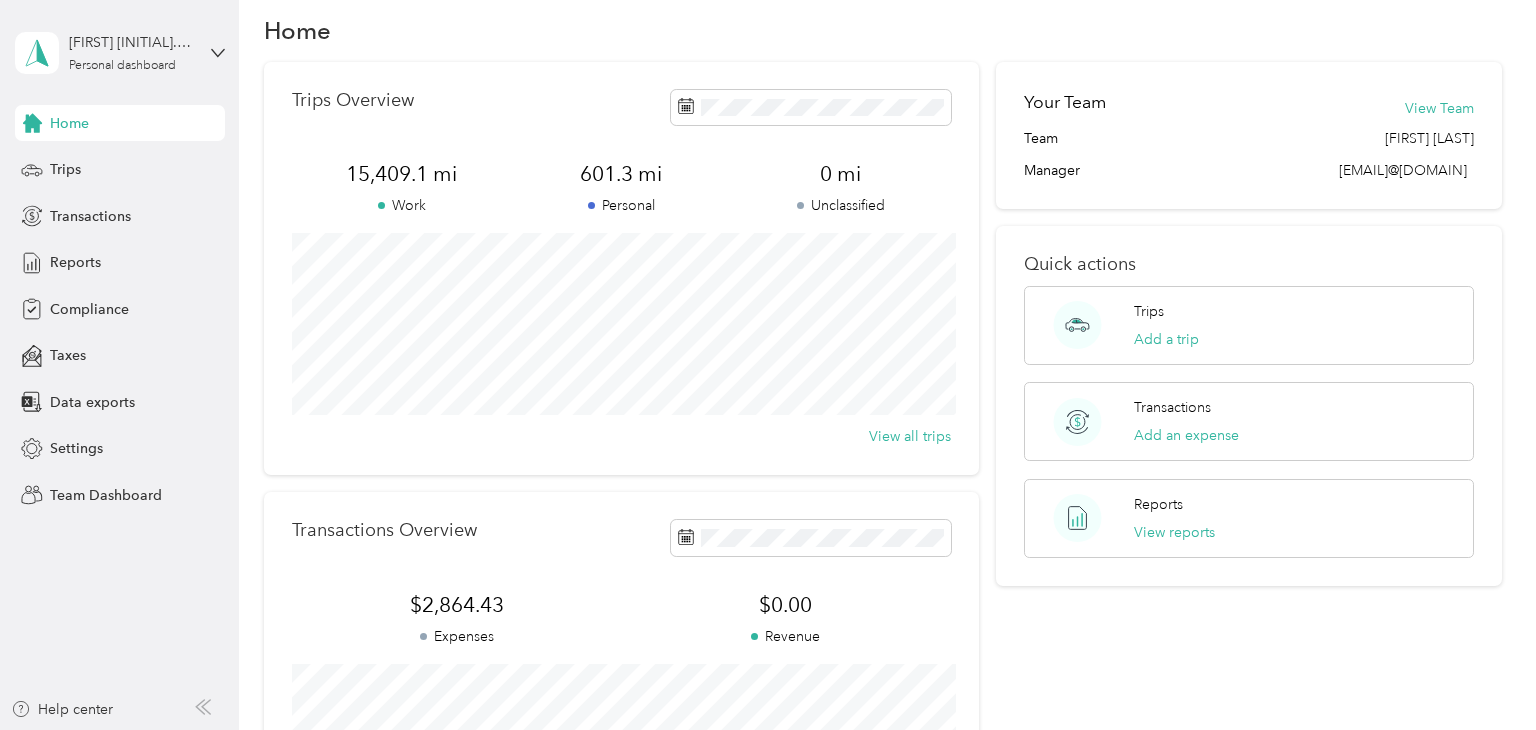 click on "Quick actions Trips Add a trip Transactions Add an expense Reports View reports" at bounding box center [1248, 406] 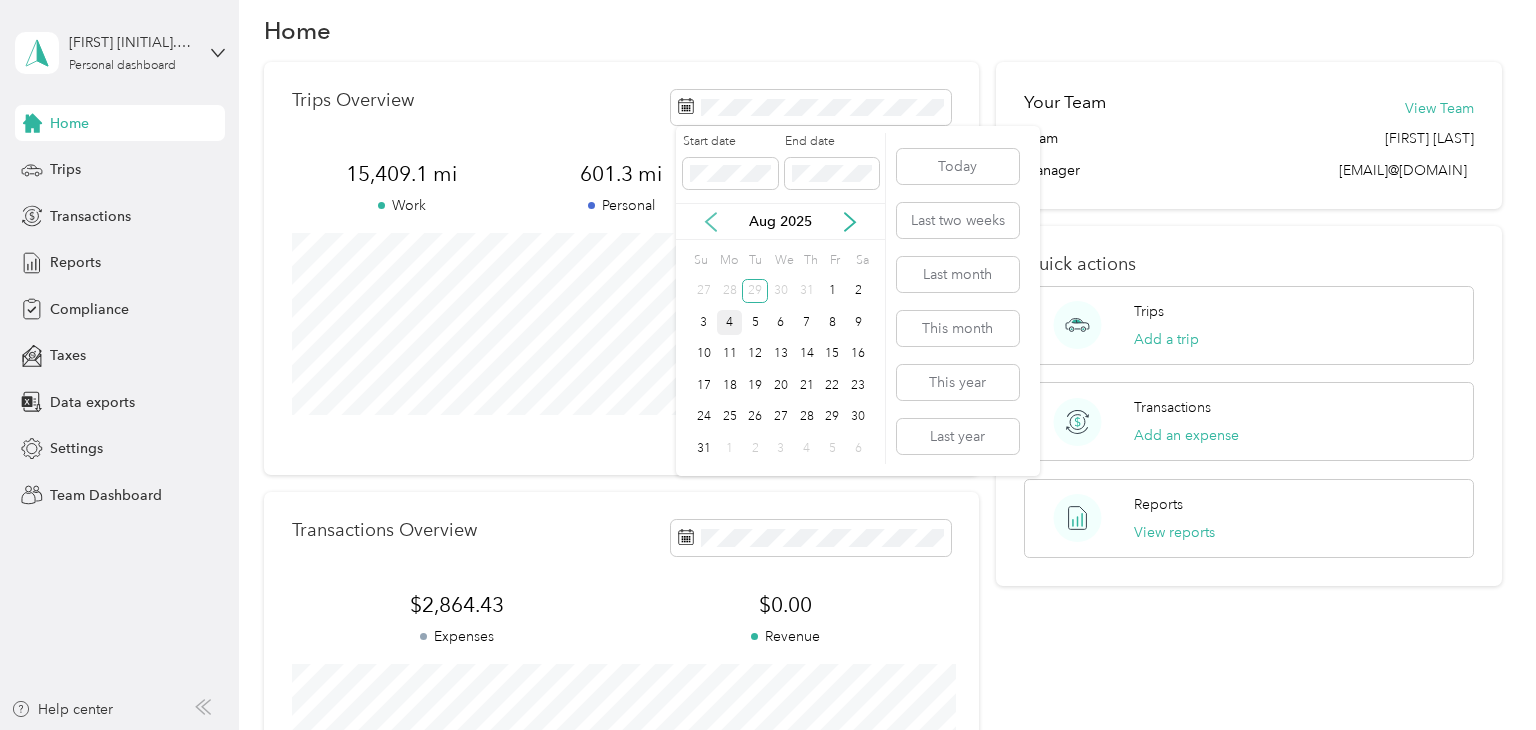 click 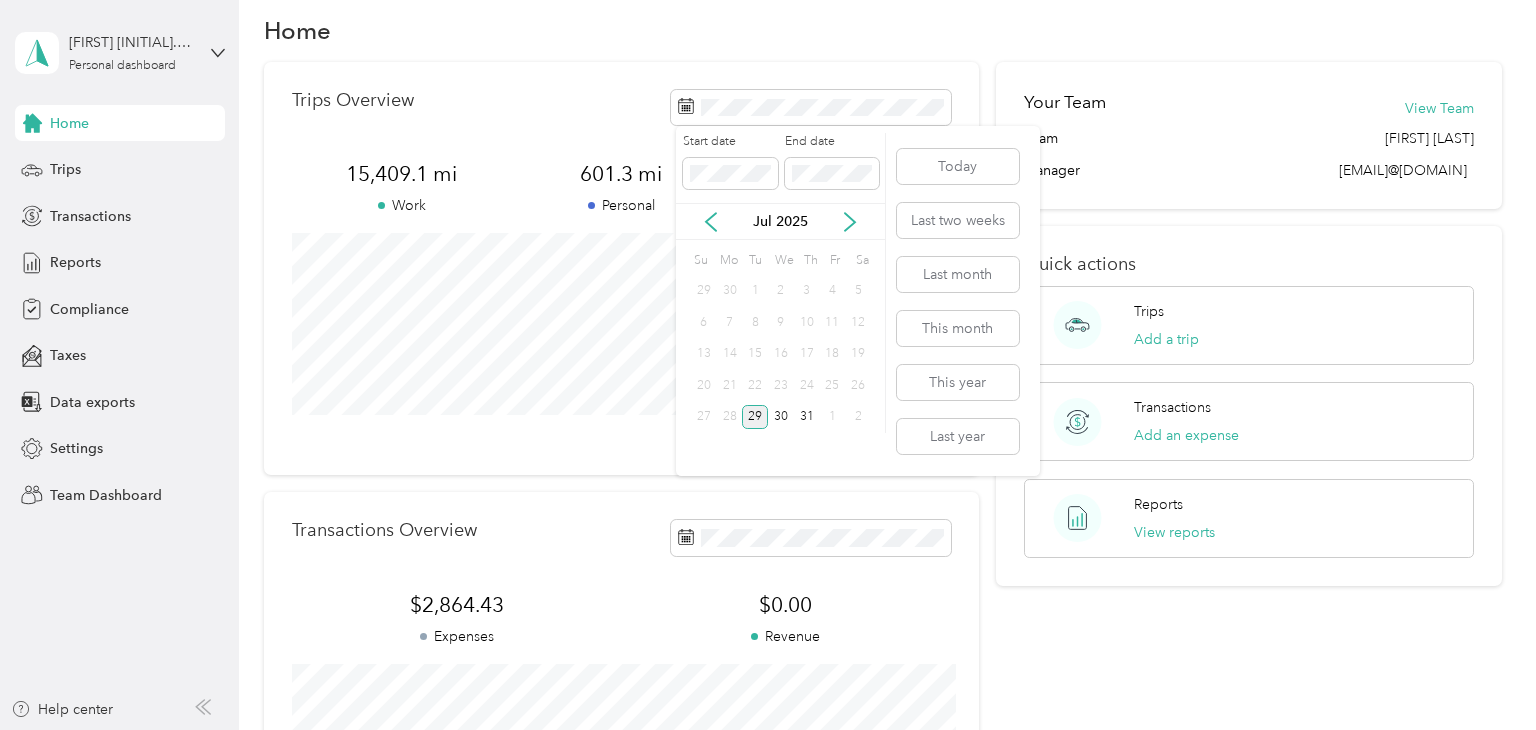 click on "29" at bounding box center (755, 417) 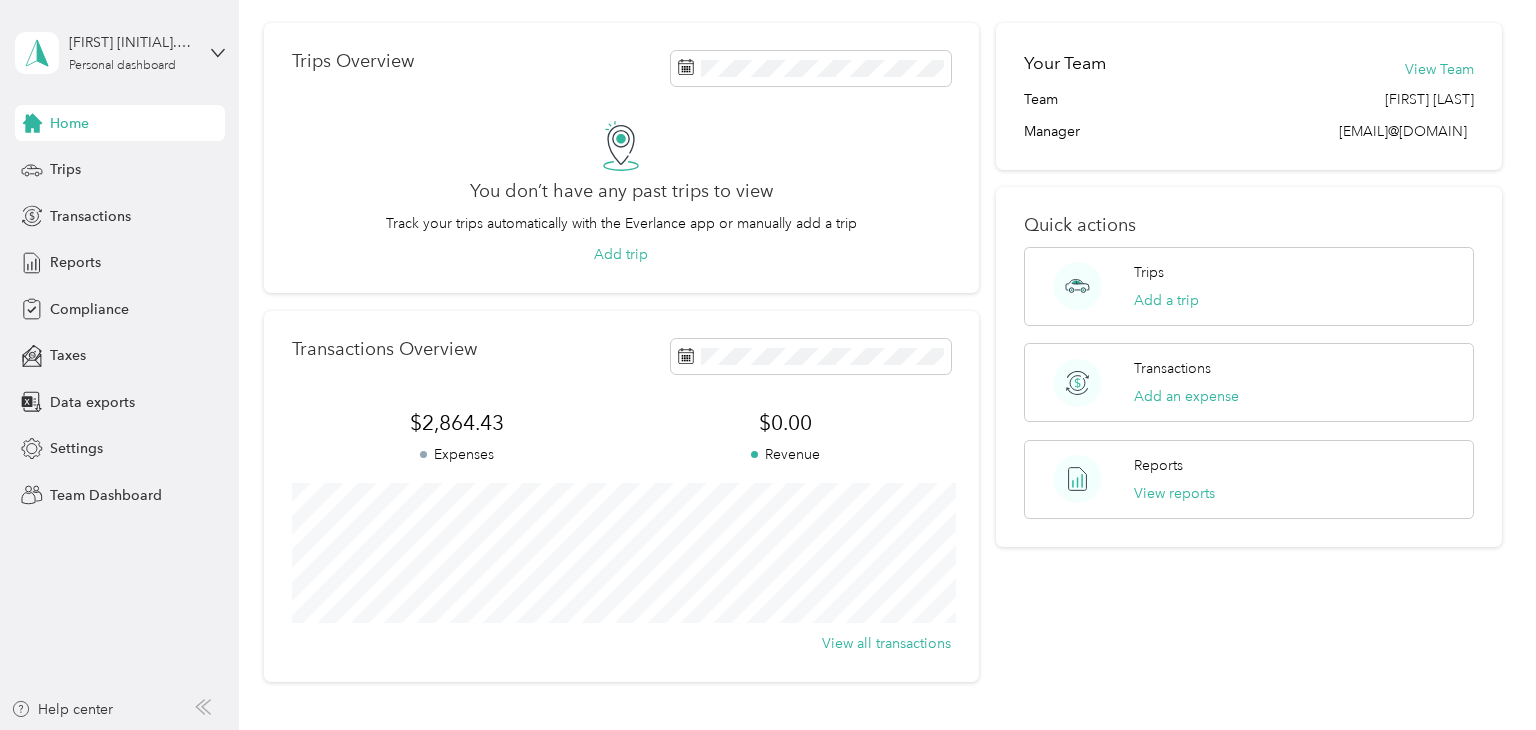 scroll, scrollTop: 63, scrollLeft: 0, axis: vertical 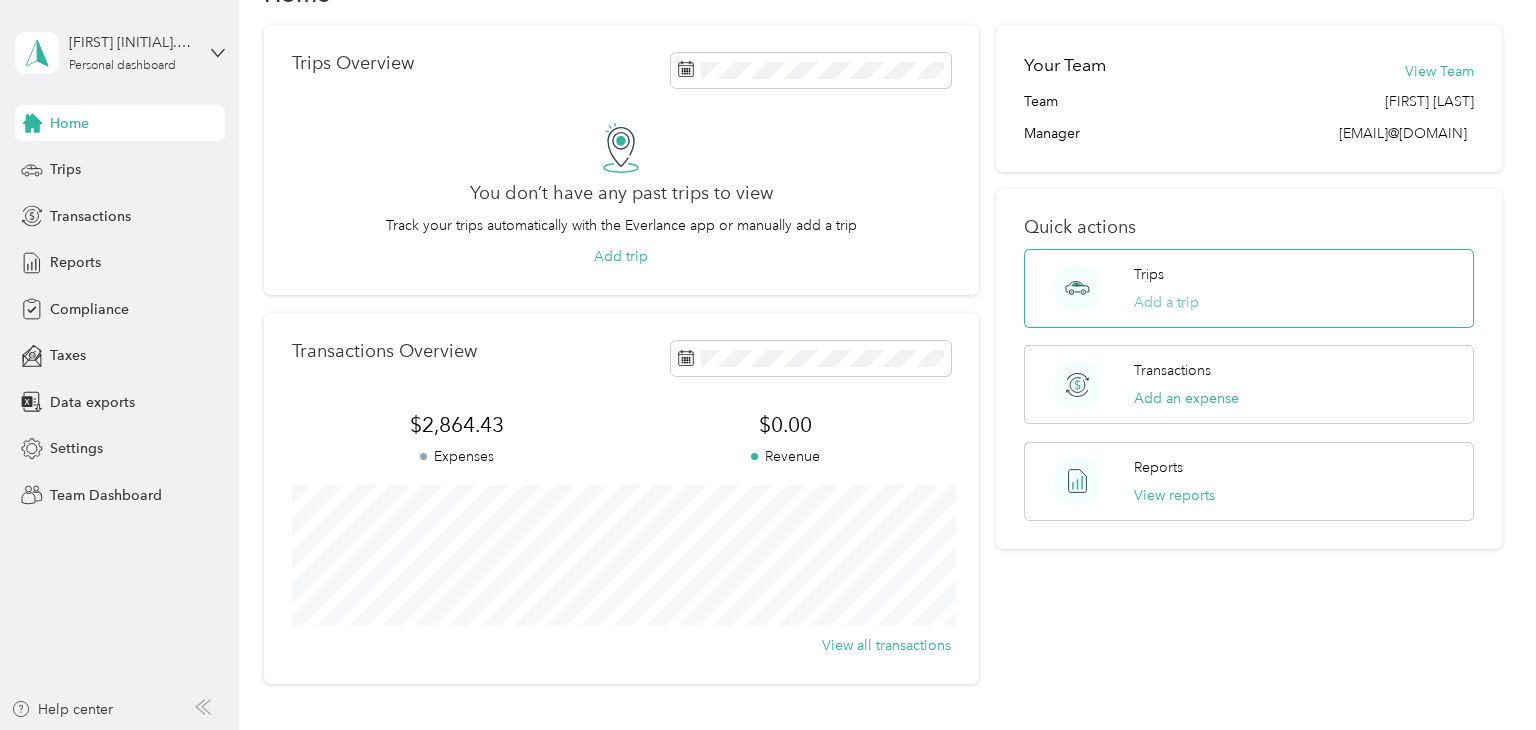 click on "Add a trip" at bounding box center (1166, 302) 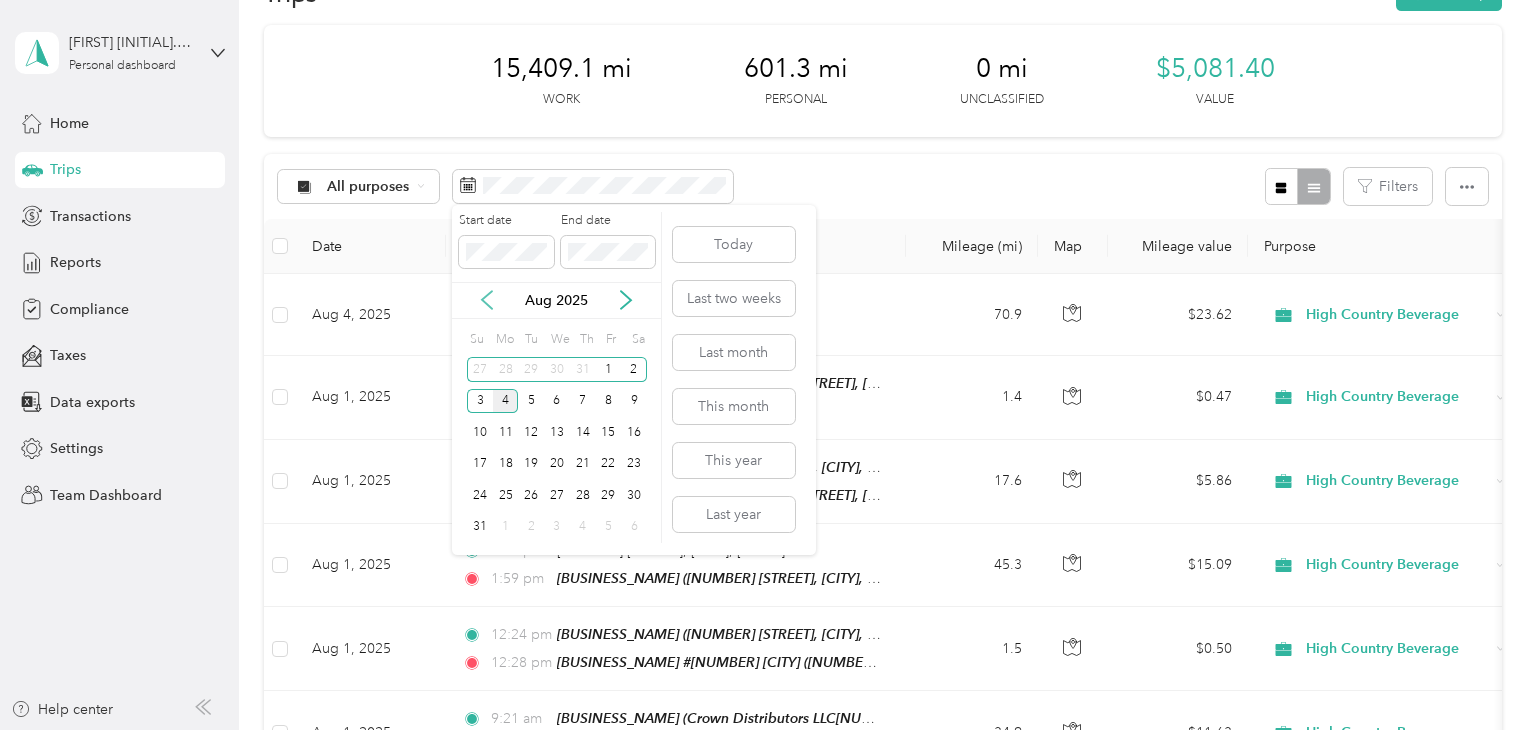 click 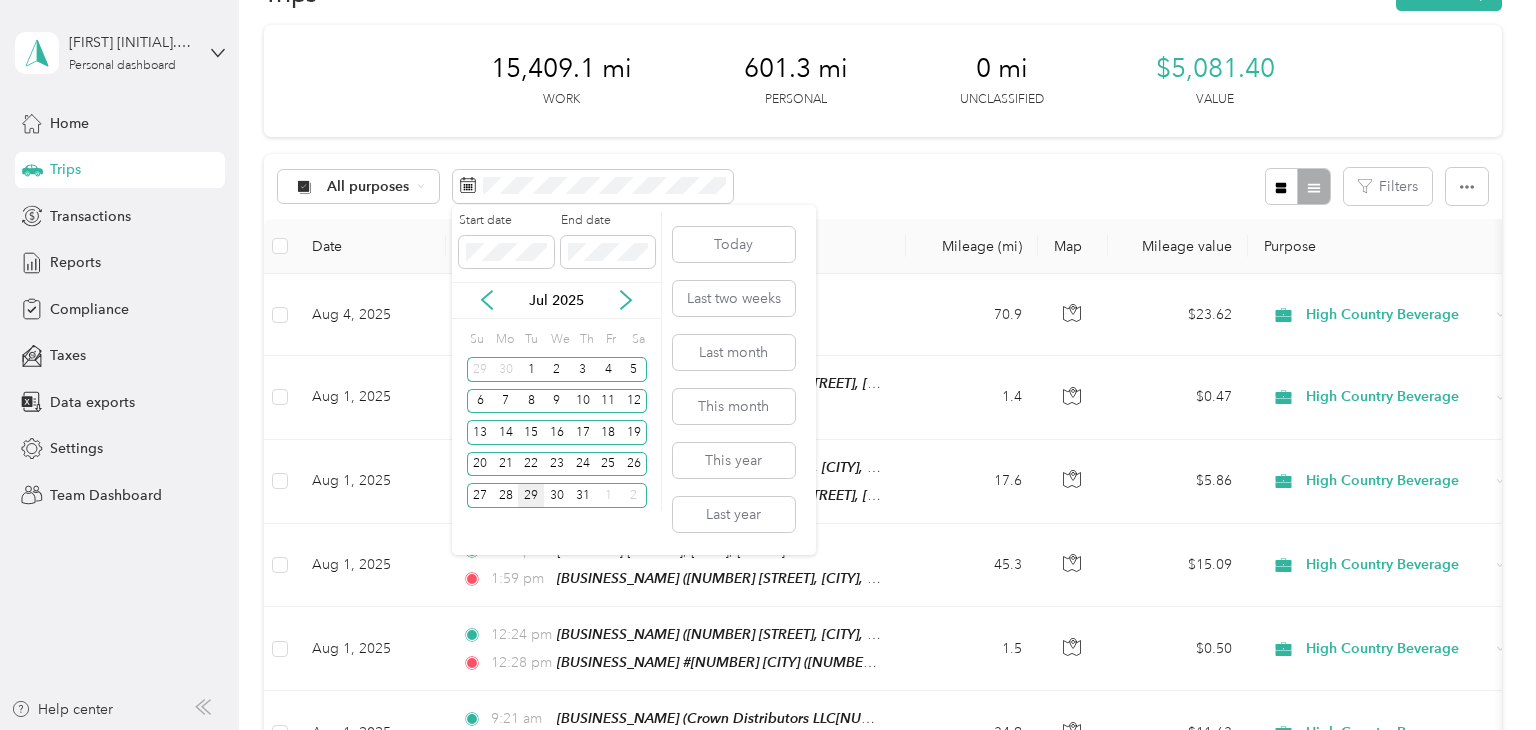 click on "29" at bounding box center [531, 495] 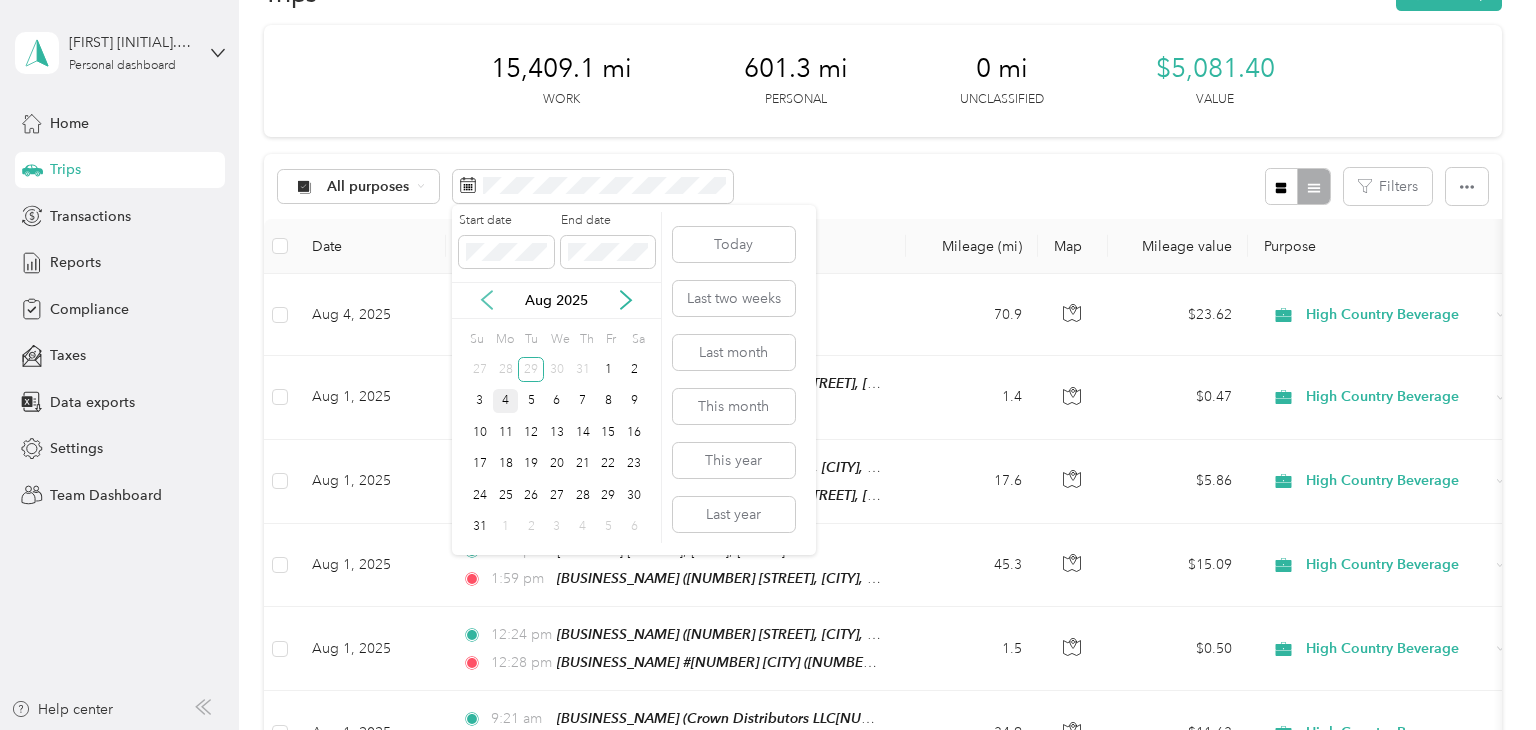 click 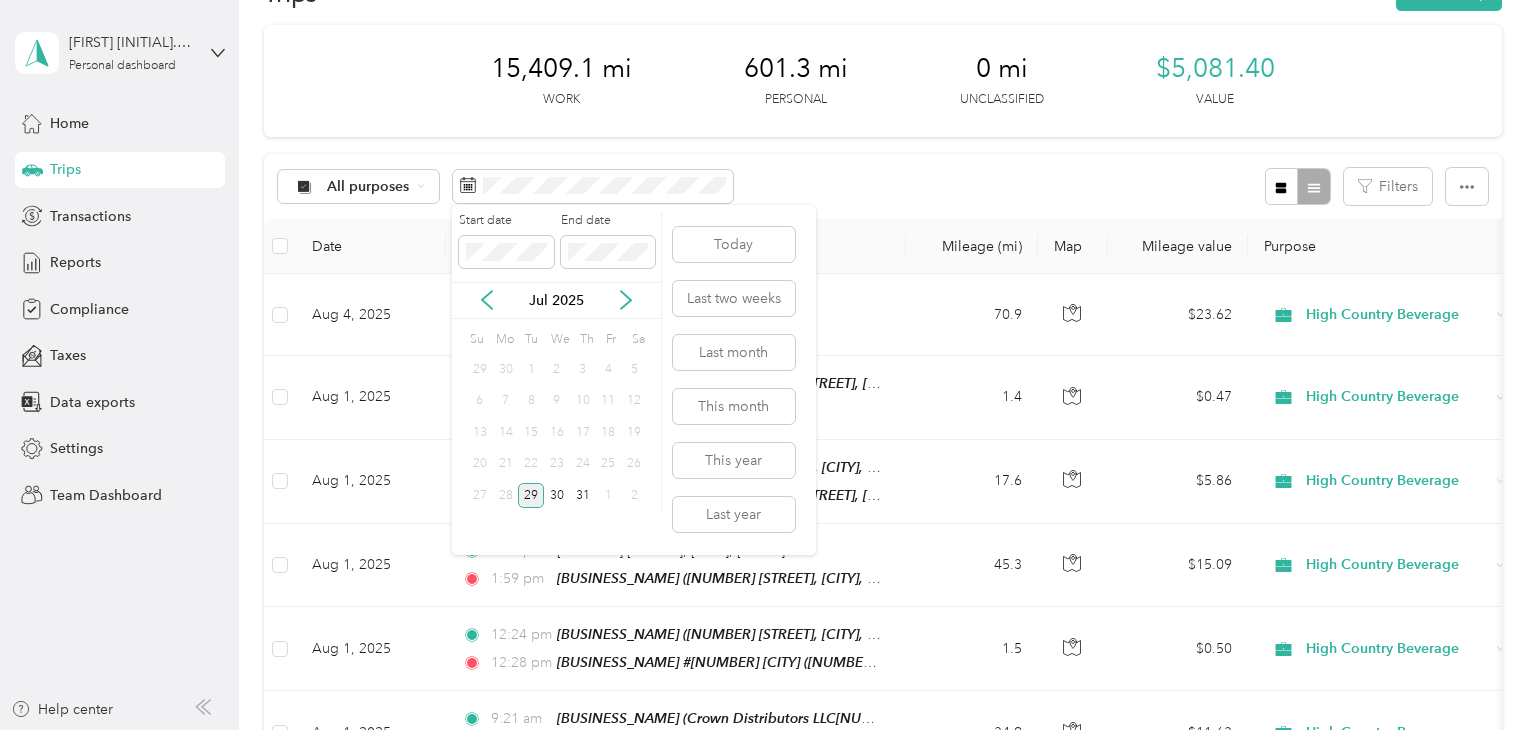 click on "29" at bounding box center (531, 495) 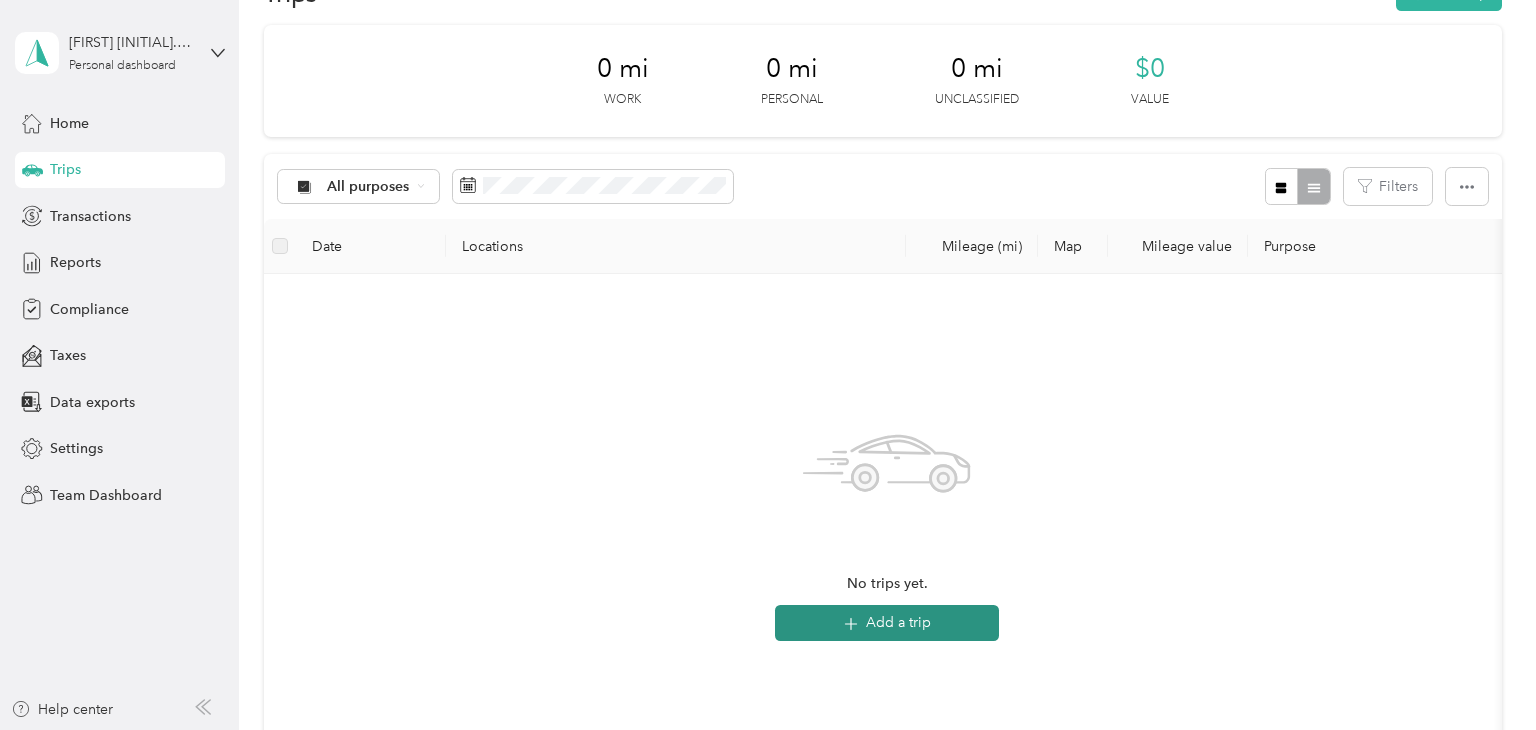 click 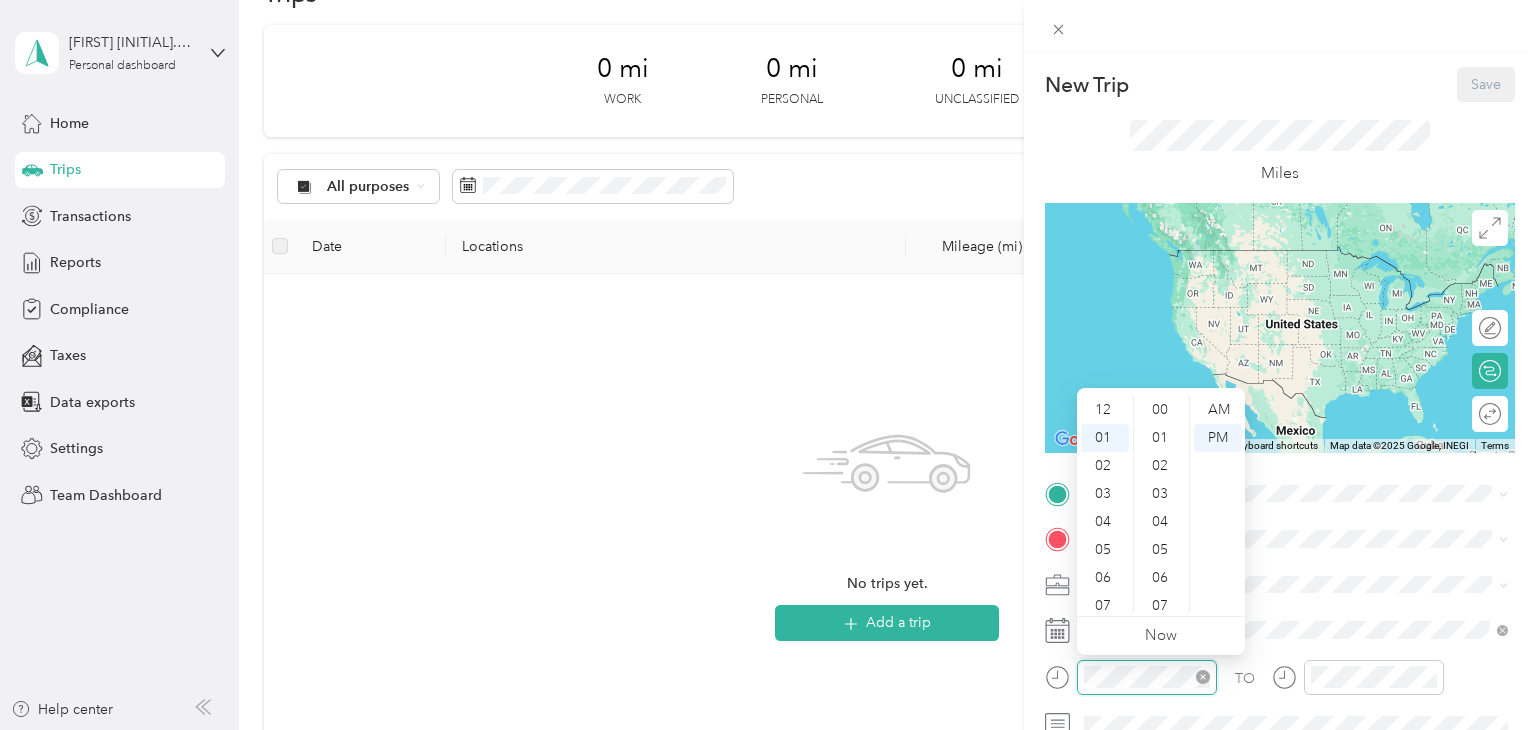 scroll, scrollTop: 28, scrollLeft: 0, axis: vertical 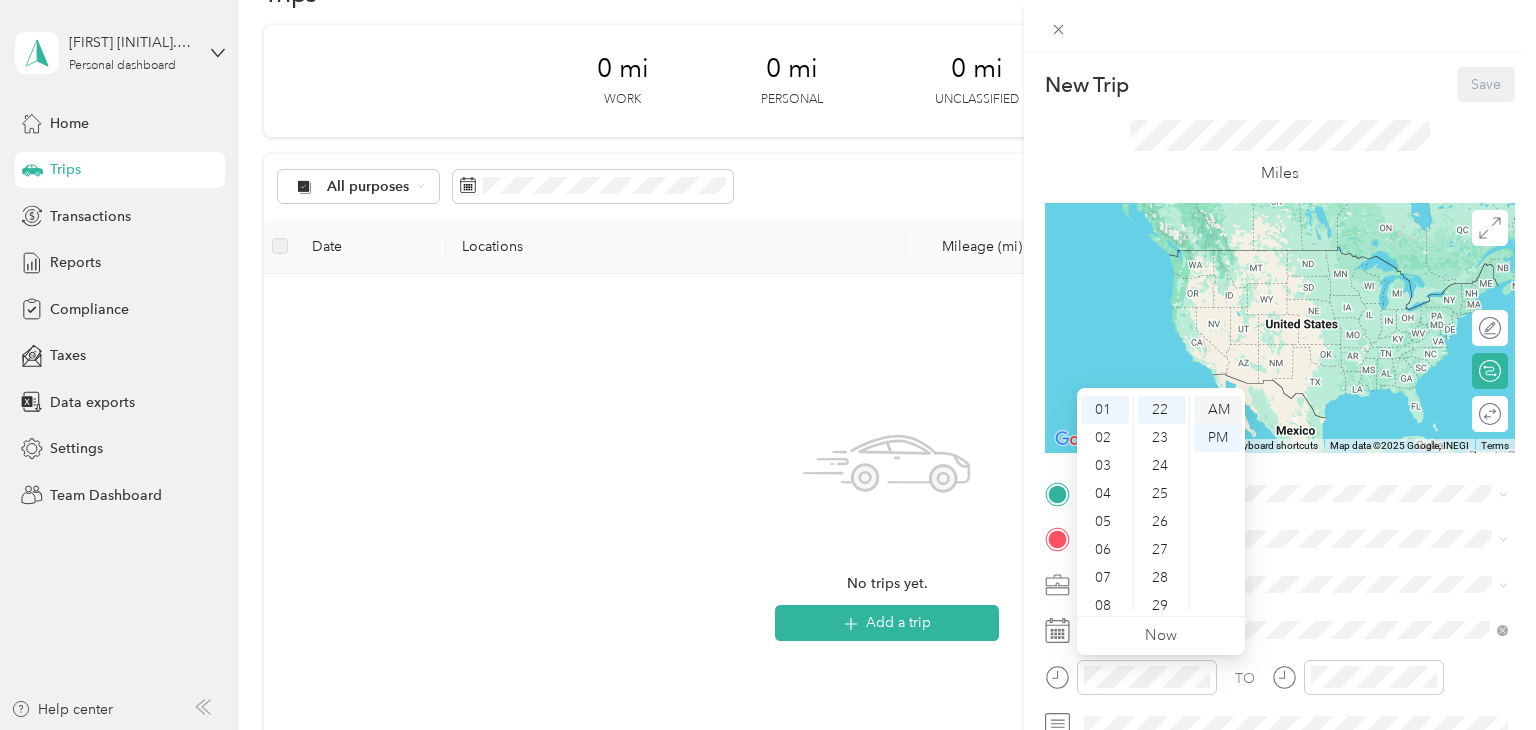 click on "AM" at bounding box center [1218, 410] 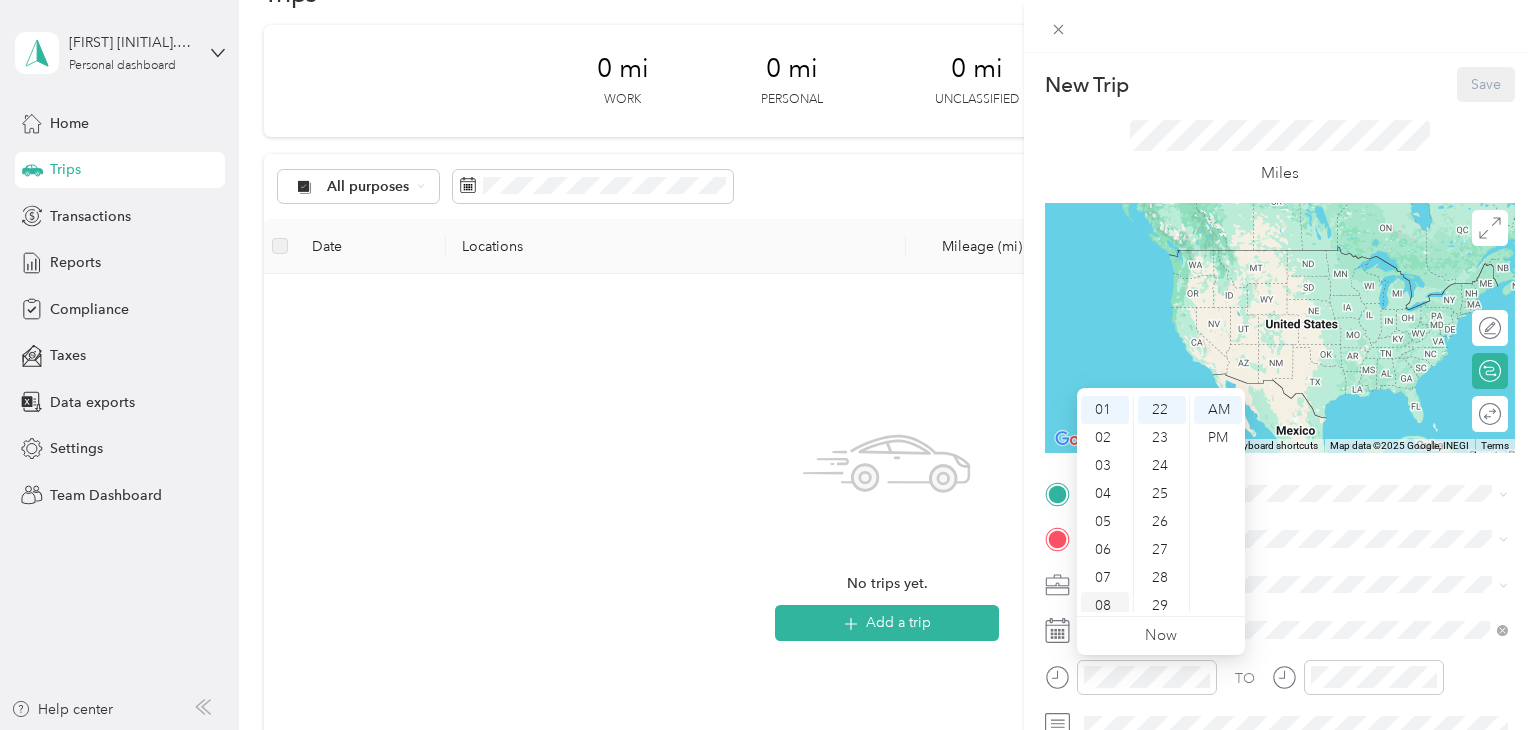 click on "08" at bounding box center (1105, 606) 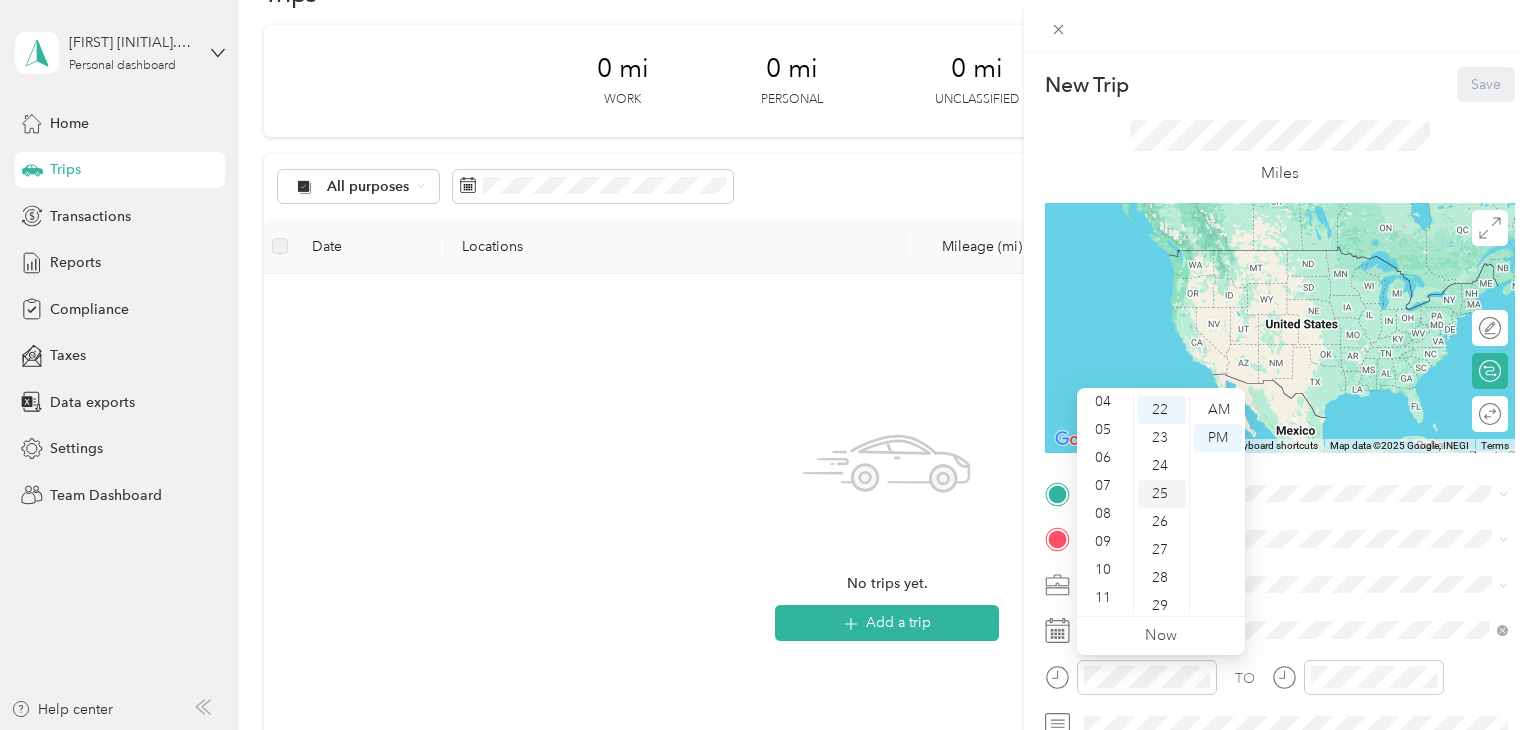 scroll, scrollTop: 28, scrollLeft: 0, axis: vertical 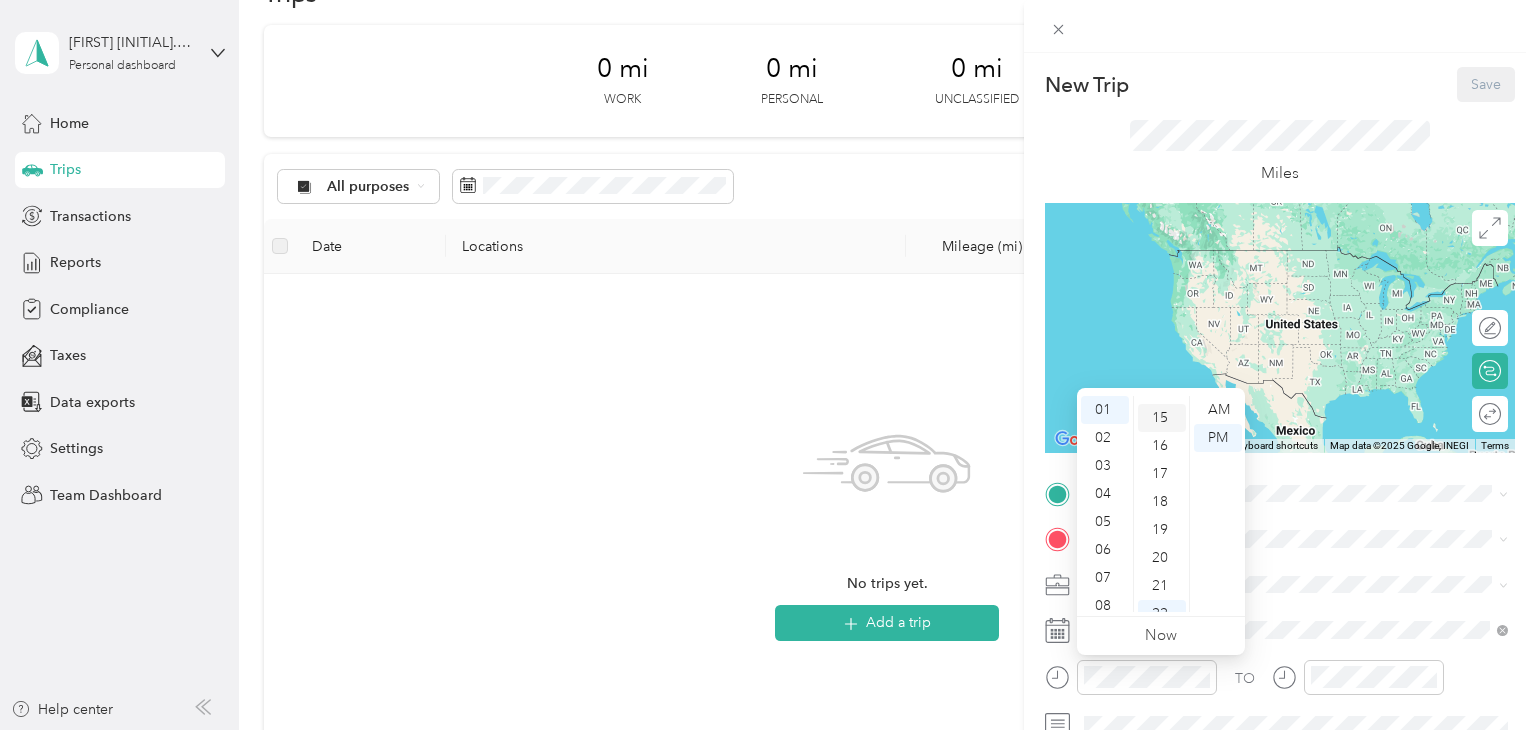 click on "15" at bounding box center [1162, 418] 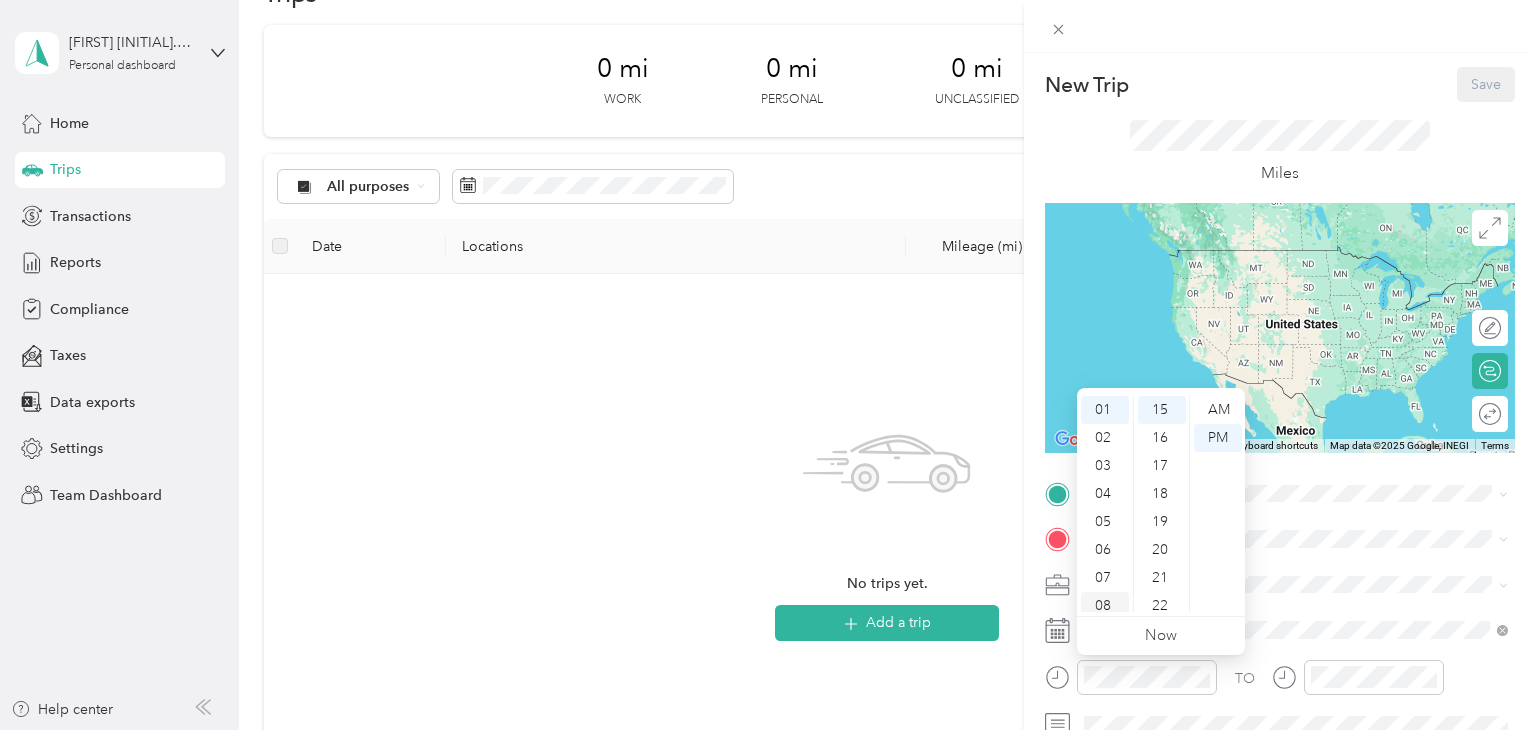 click on "08" at bounding box center [1105, 606] 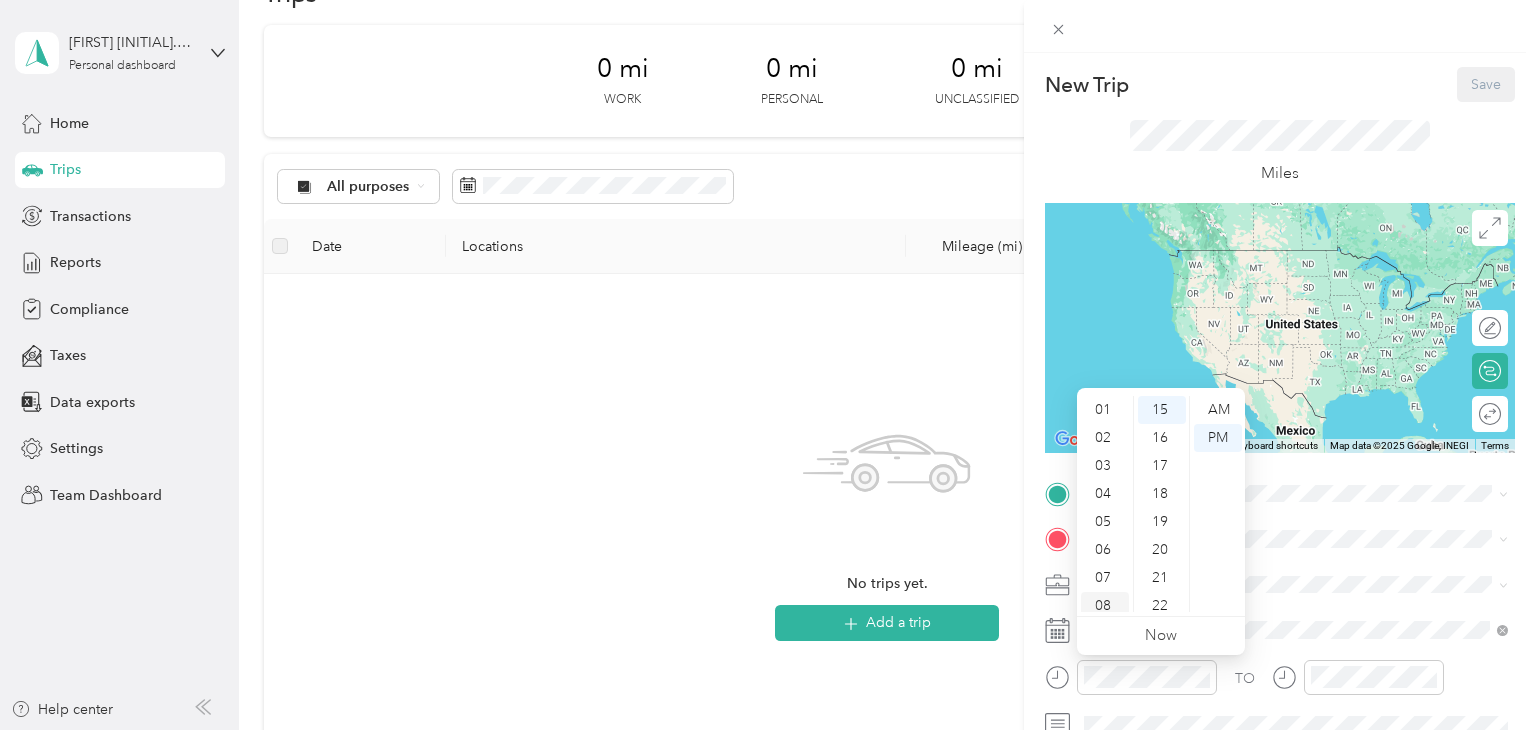 scroll, scrollTop: 120, scrollLeft: 0, axis: vertical 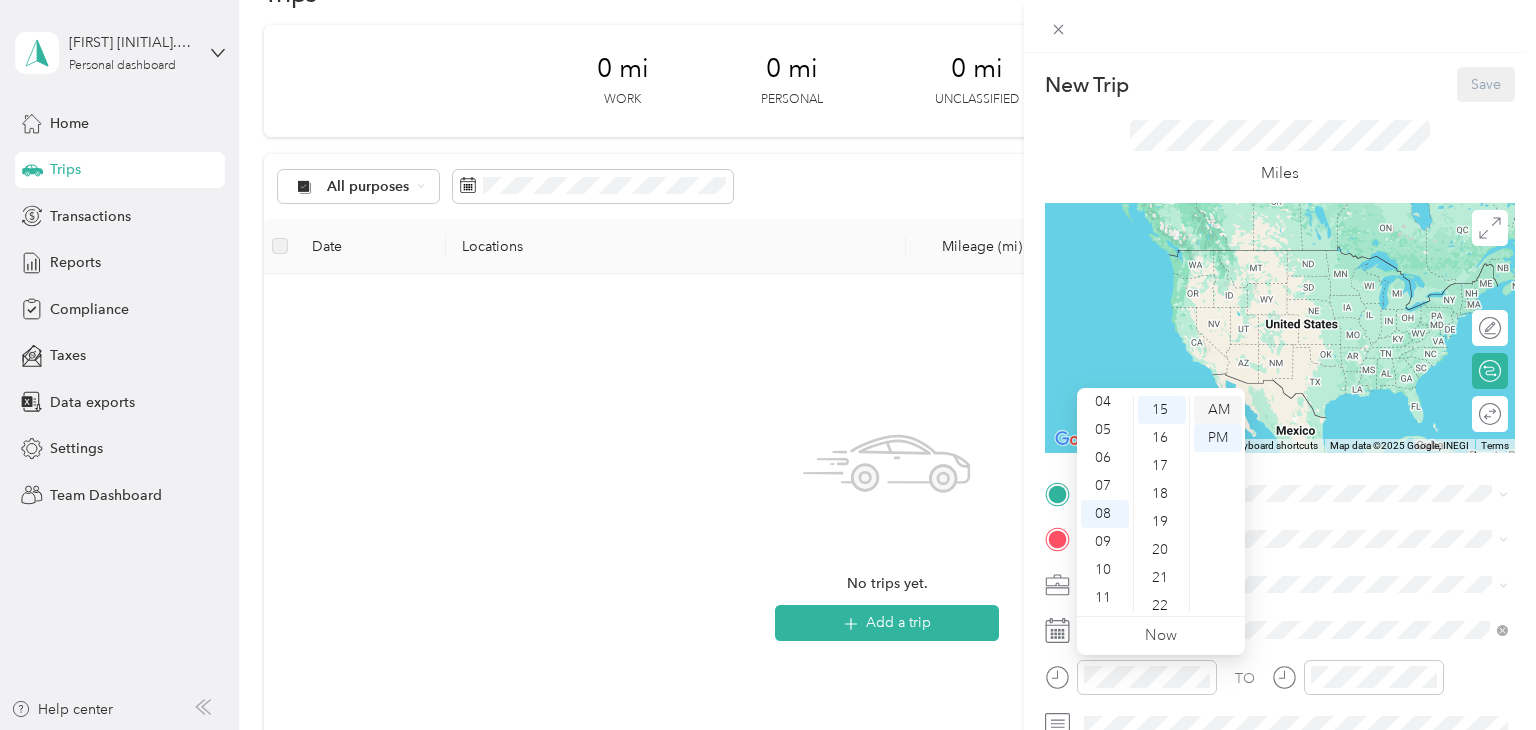 click on "AM" at bounding box center [1218, 410] 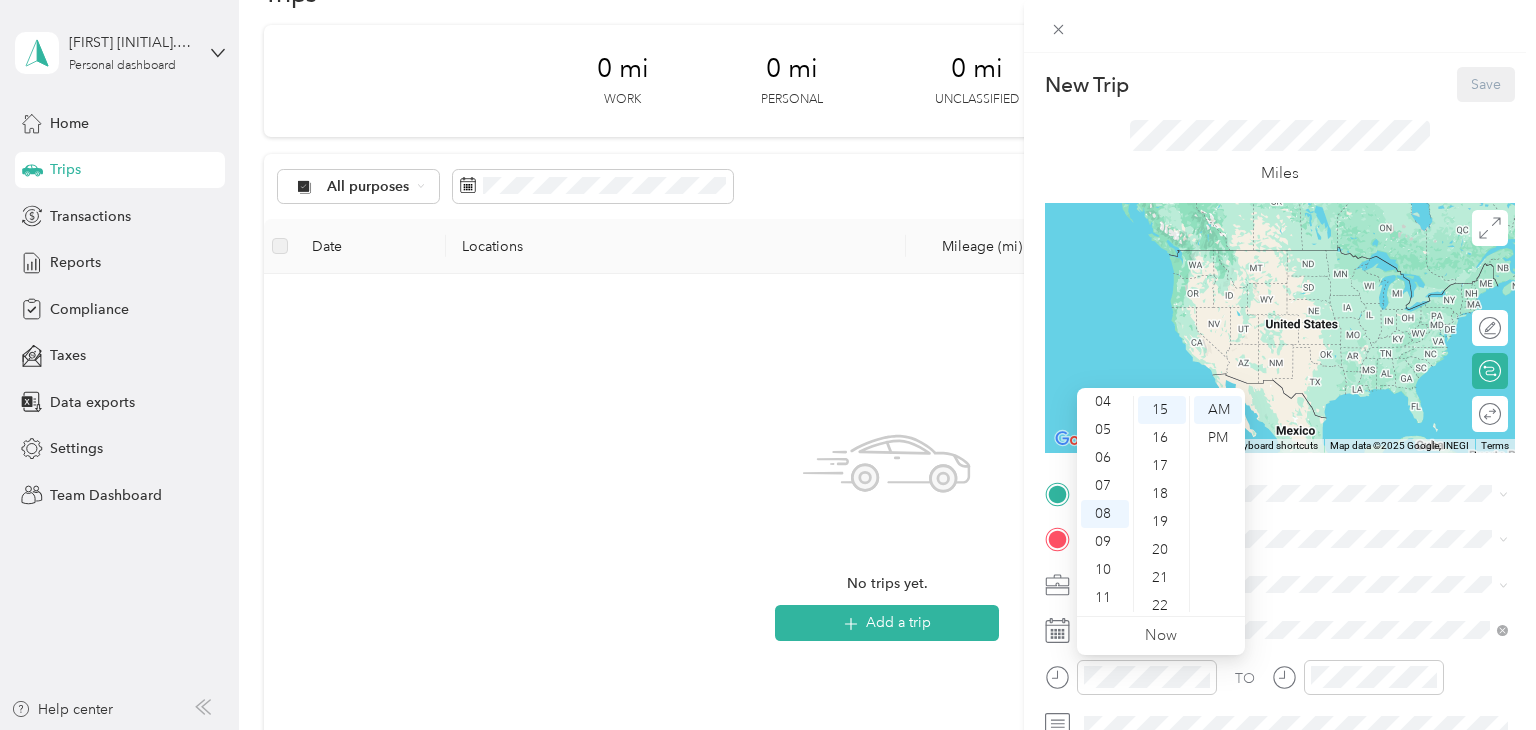 click on "TO Add photo" at bounding box center [1280, 719] 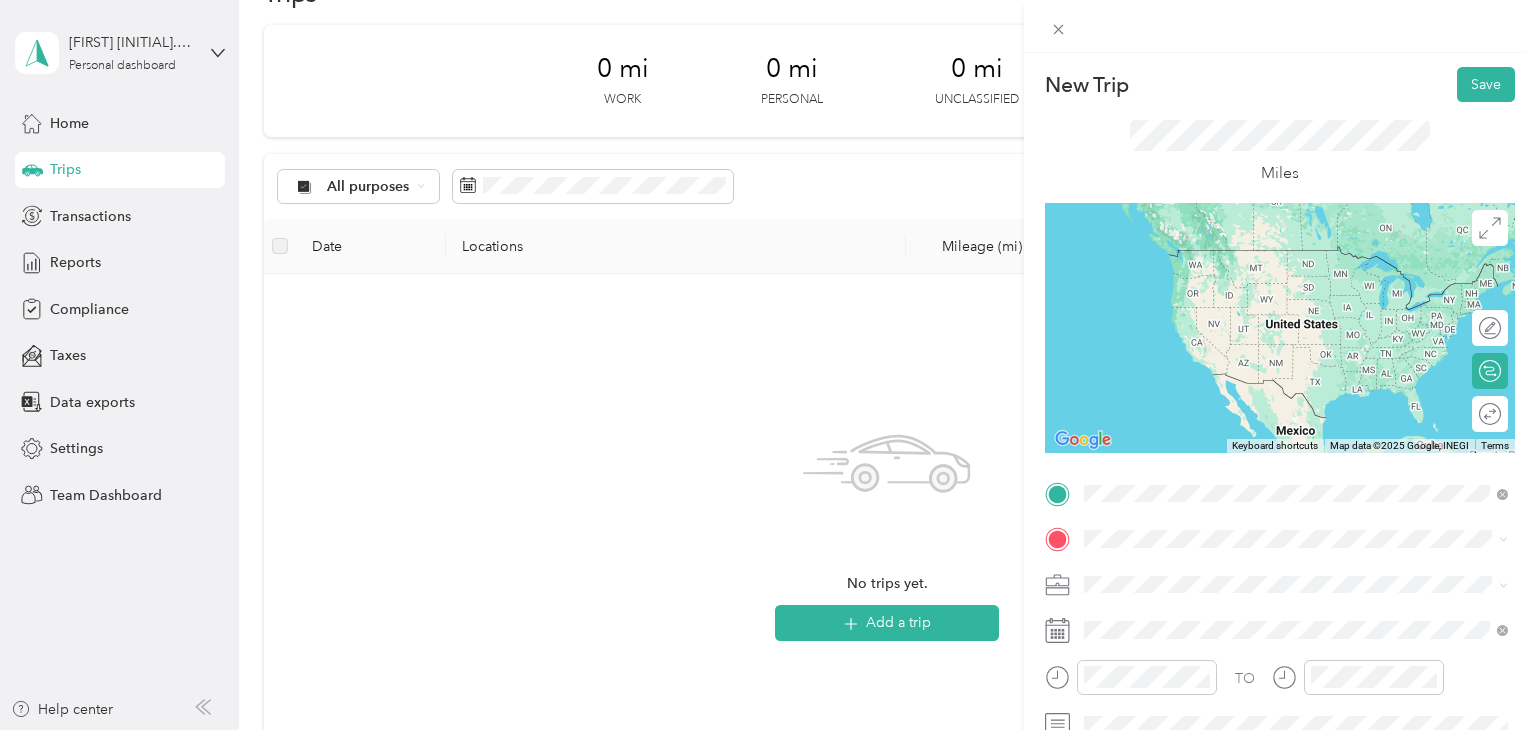 click on "[NUMBER] [STREET]
[CITY], [STATE] [POSTAL_CODE], [COUNTRY]" at bounding box center [1266, 258] 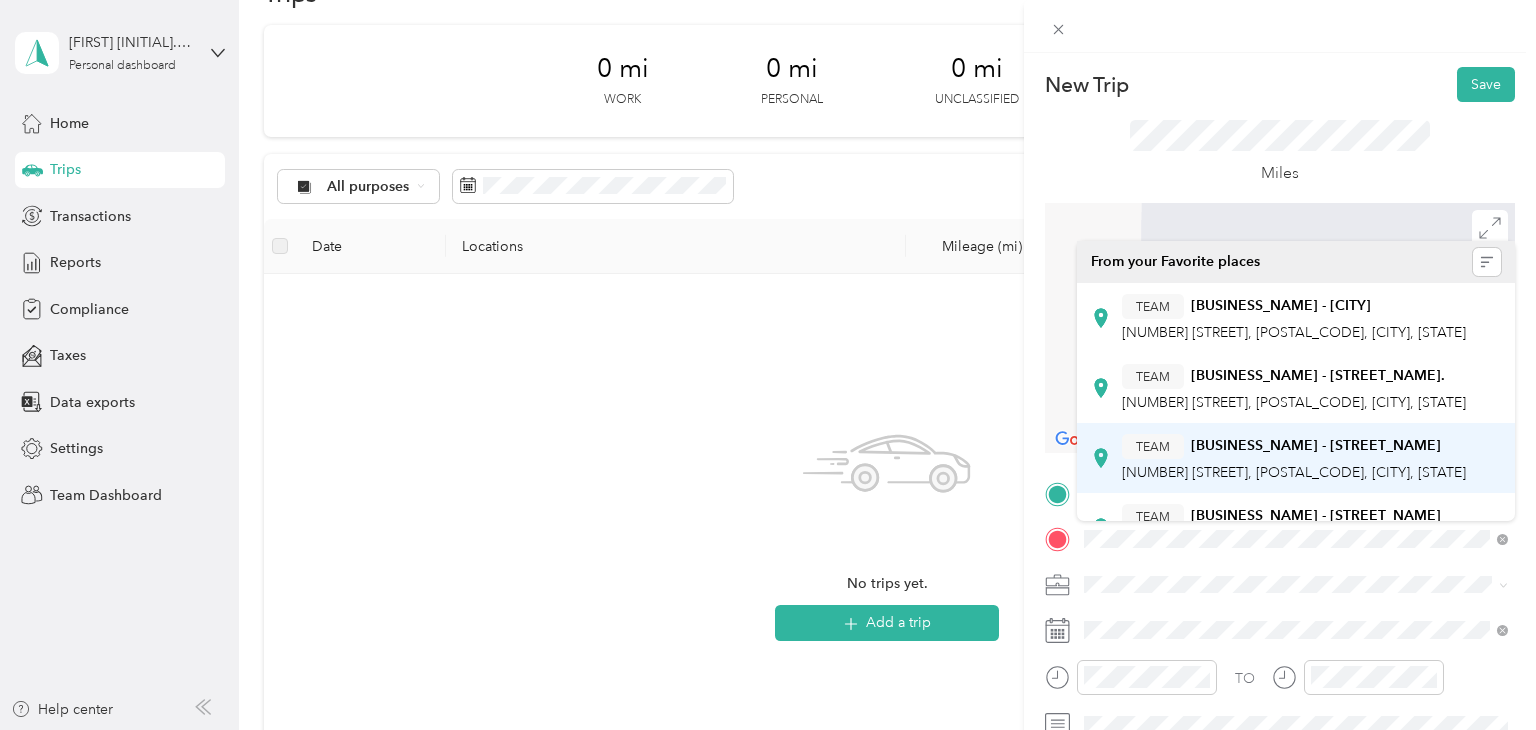click on "[BUSINESS_NAME] - [STREET_NAME]" at bounding box center (1316, 446) 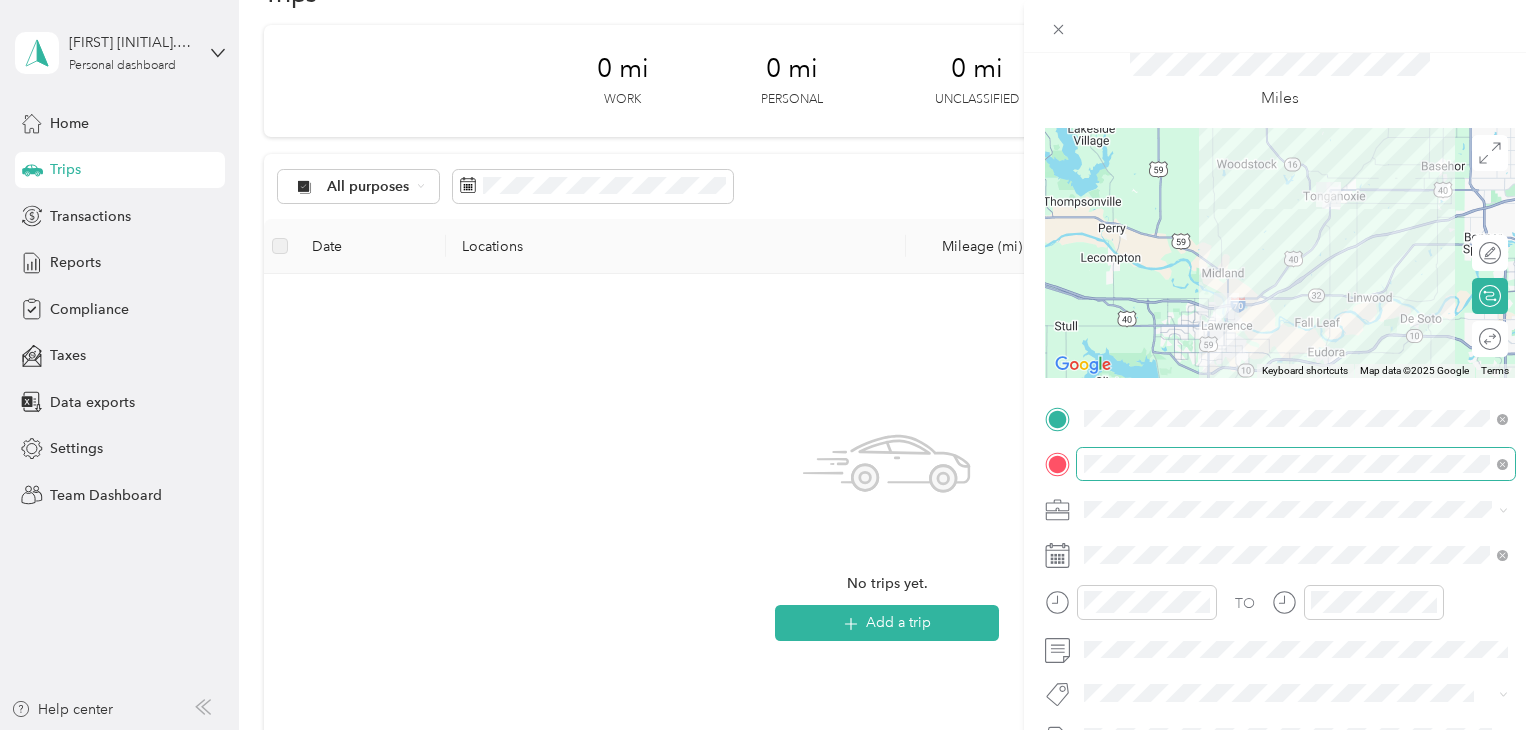 scroll, scrollTop: 88, scrollLeft: 0, axis: vertical 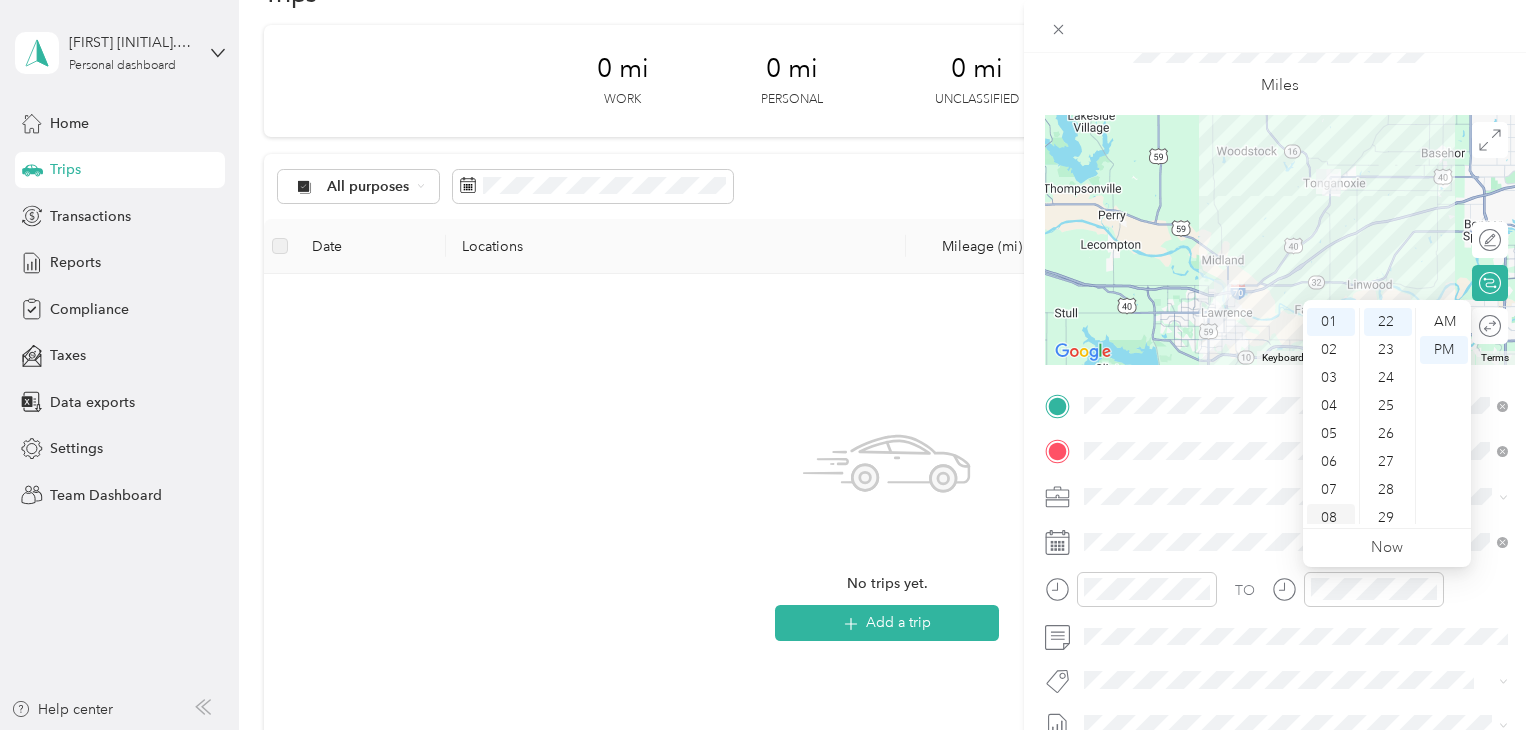 click on "08" at bounding box center [1331, 518] 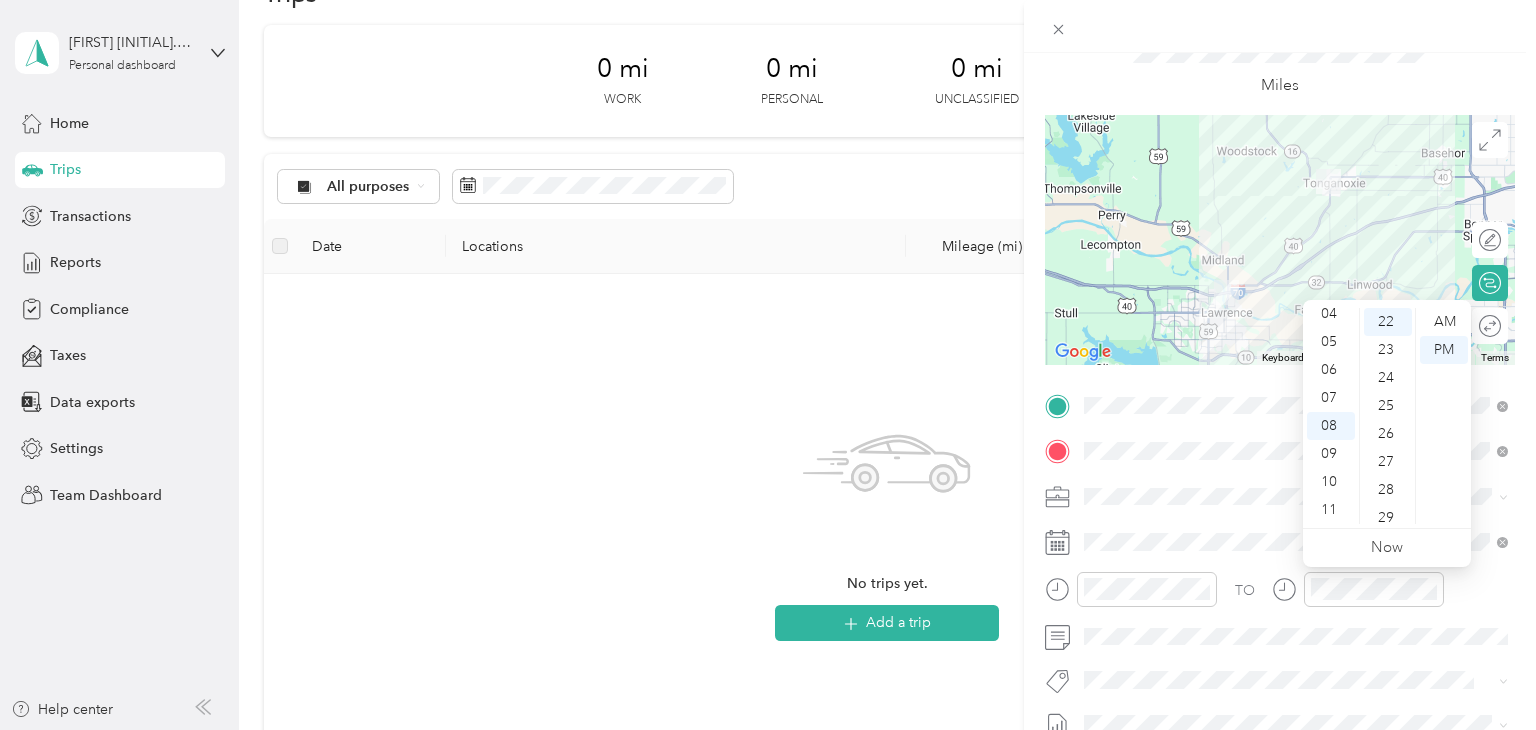drag, startPoint x: 1411, startPoint y: 401, endPoint x: 1412, endPoint y: 414, distance: 13.038404 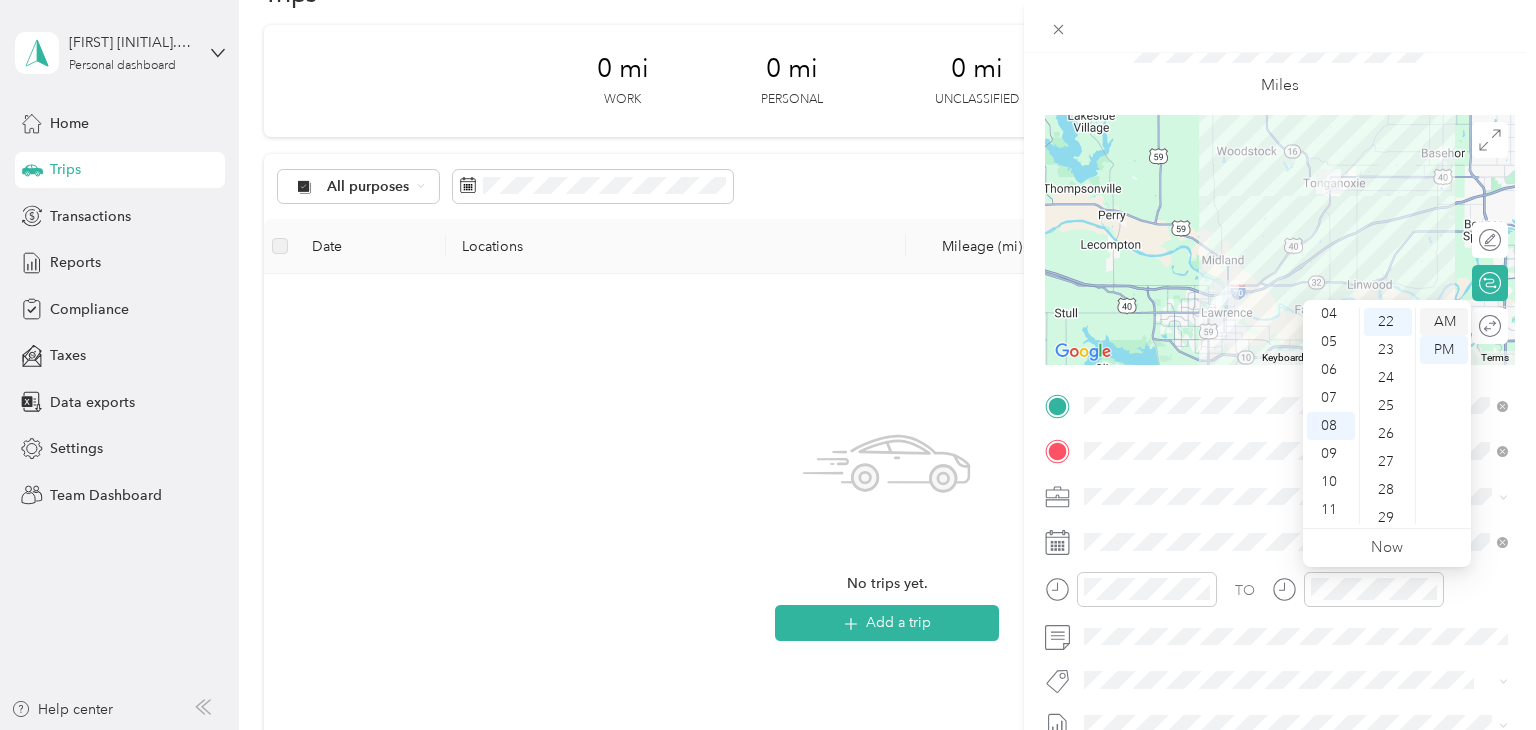 click on "AM" at bounding box center (1444, 322) 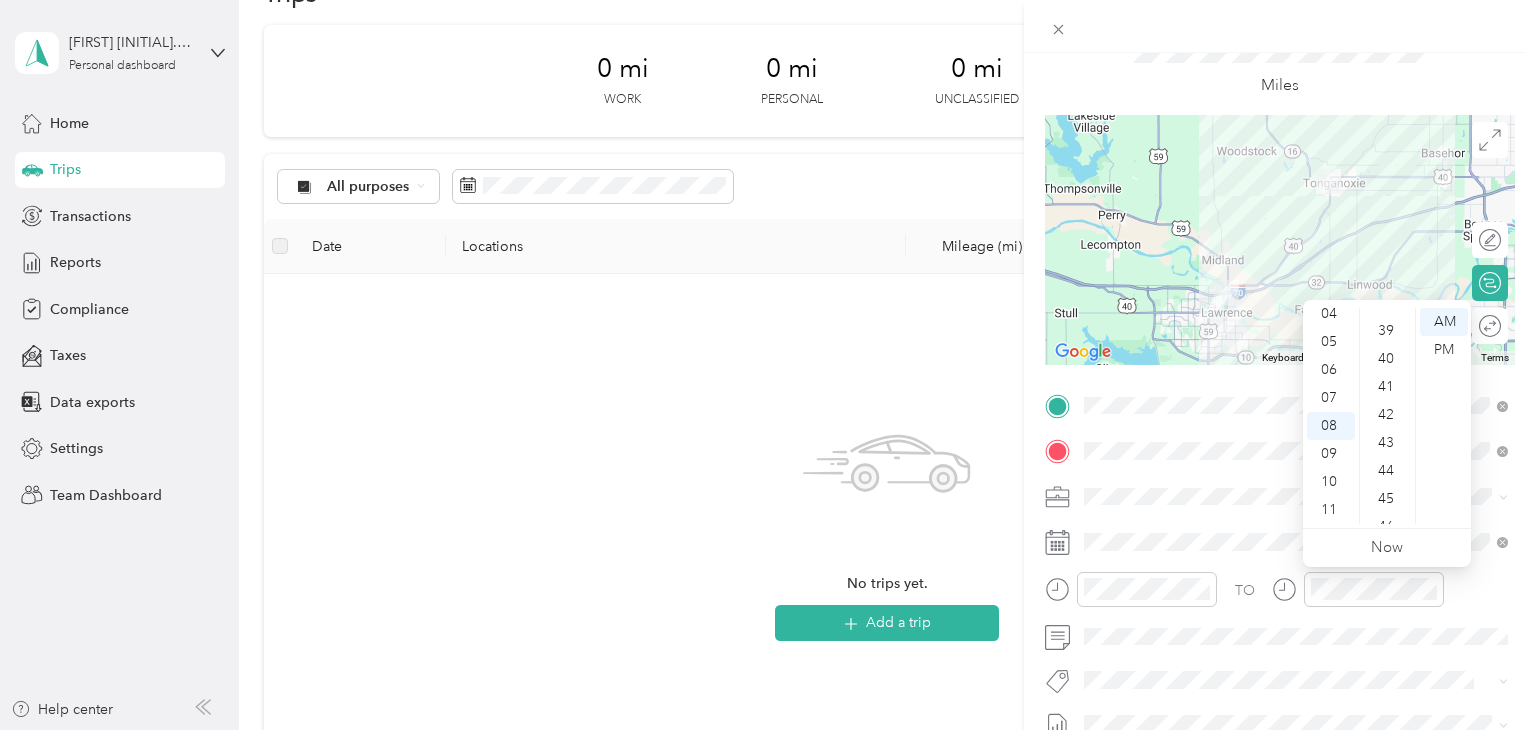 scroll, scrollTop: 1092, scrollLeft: 0, axis: vertical 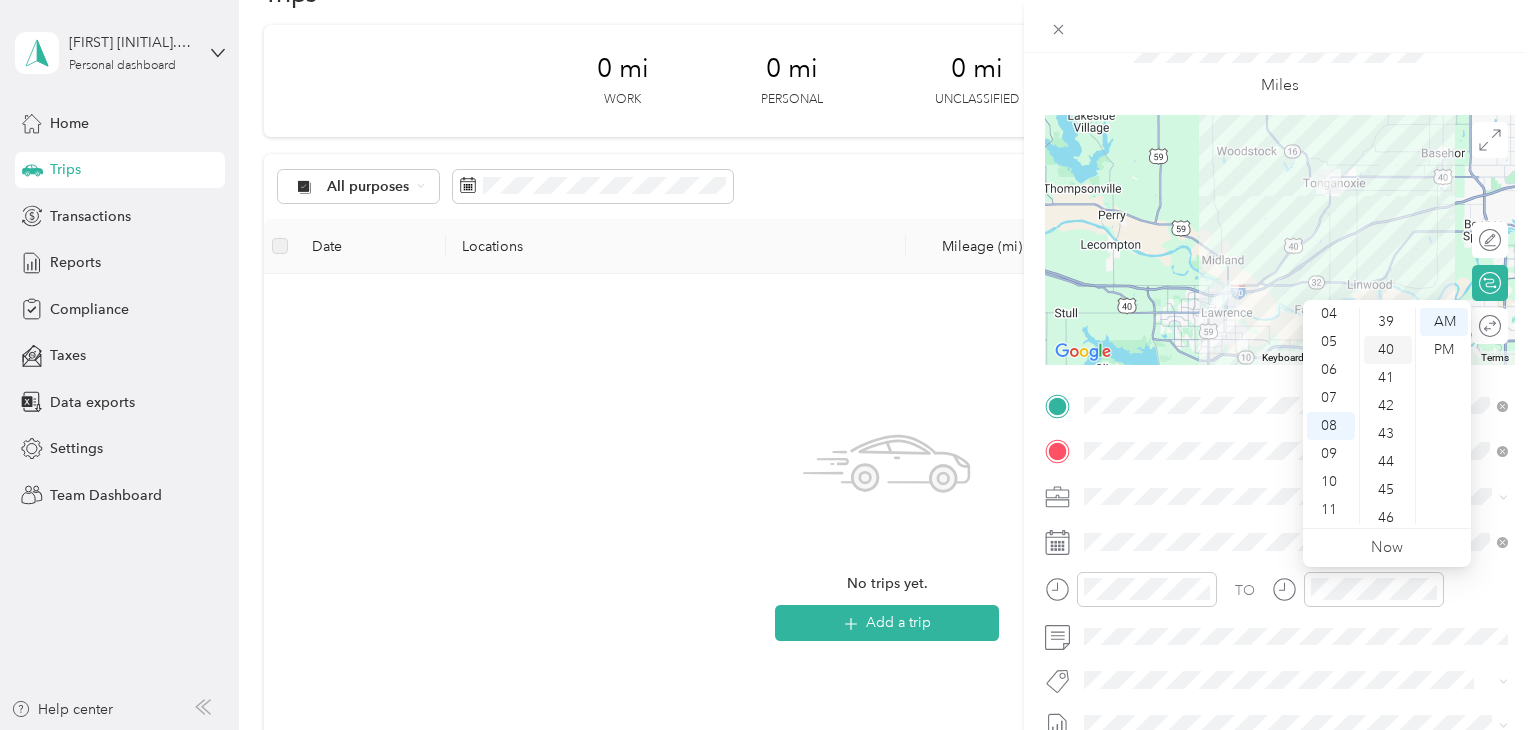 click on "40" at bounding box center (1388, 350) 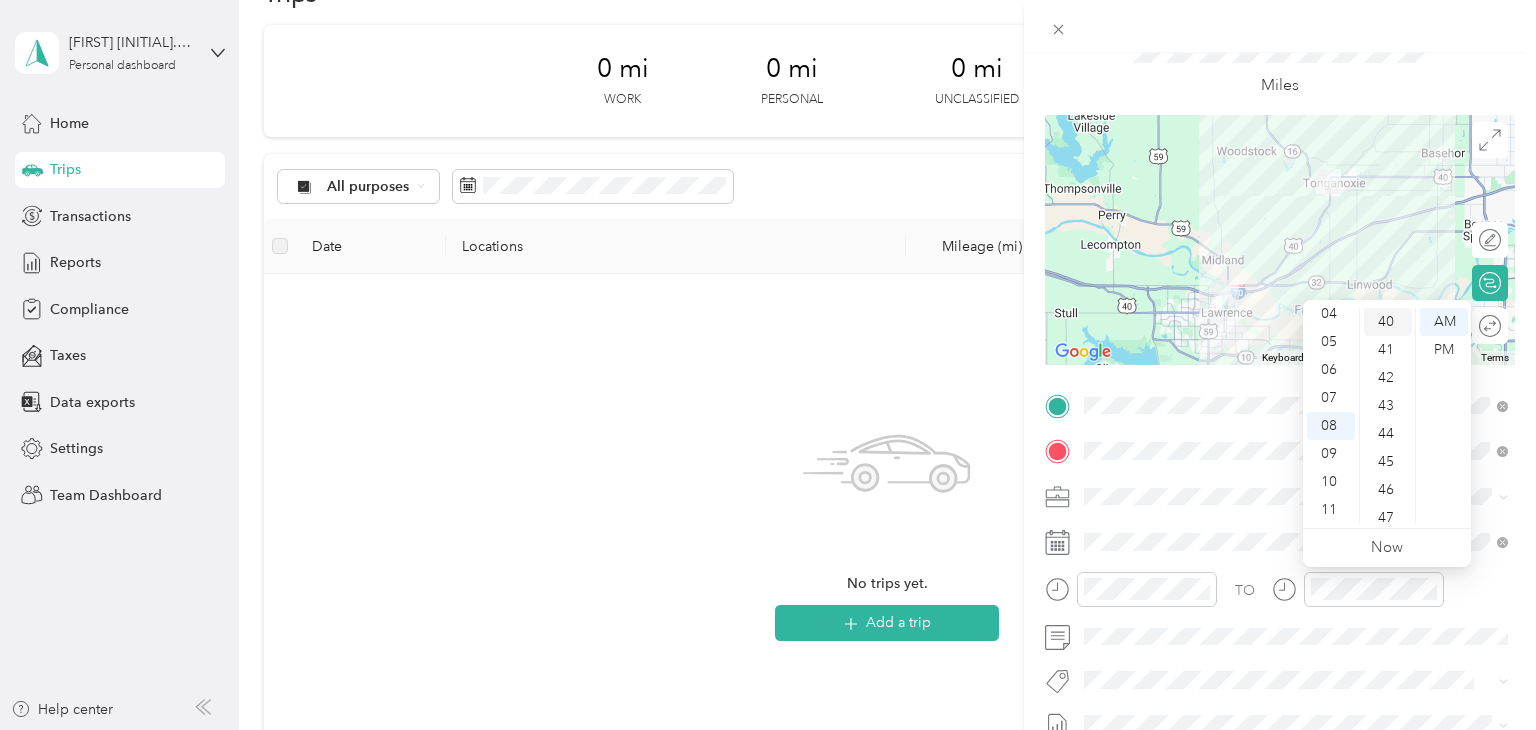 scroll, scrollTop: 1120, scrollLeft: 0, axis: vertical 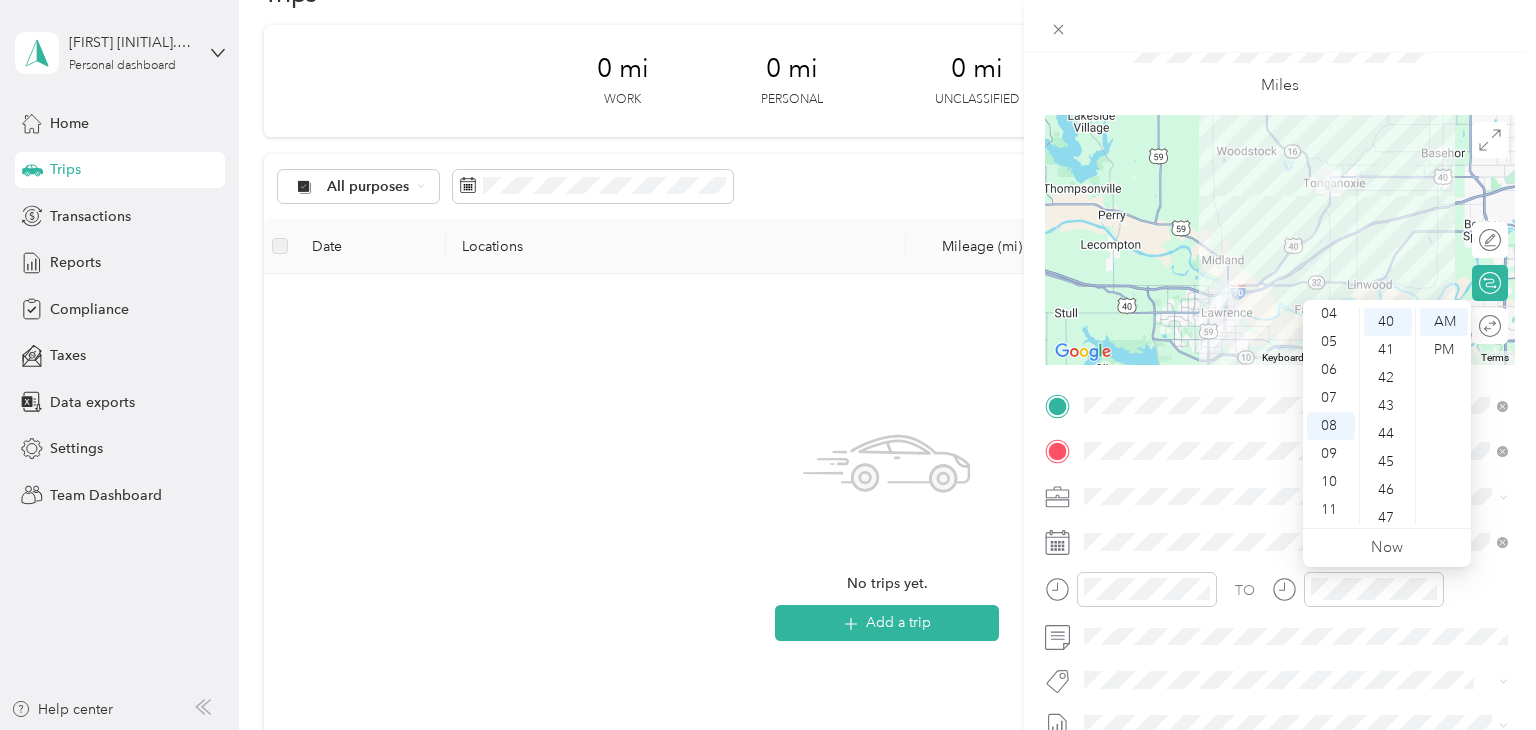 click on "TO" at bounding box center (1280, 596) 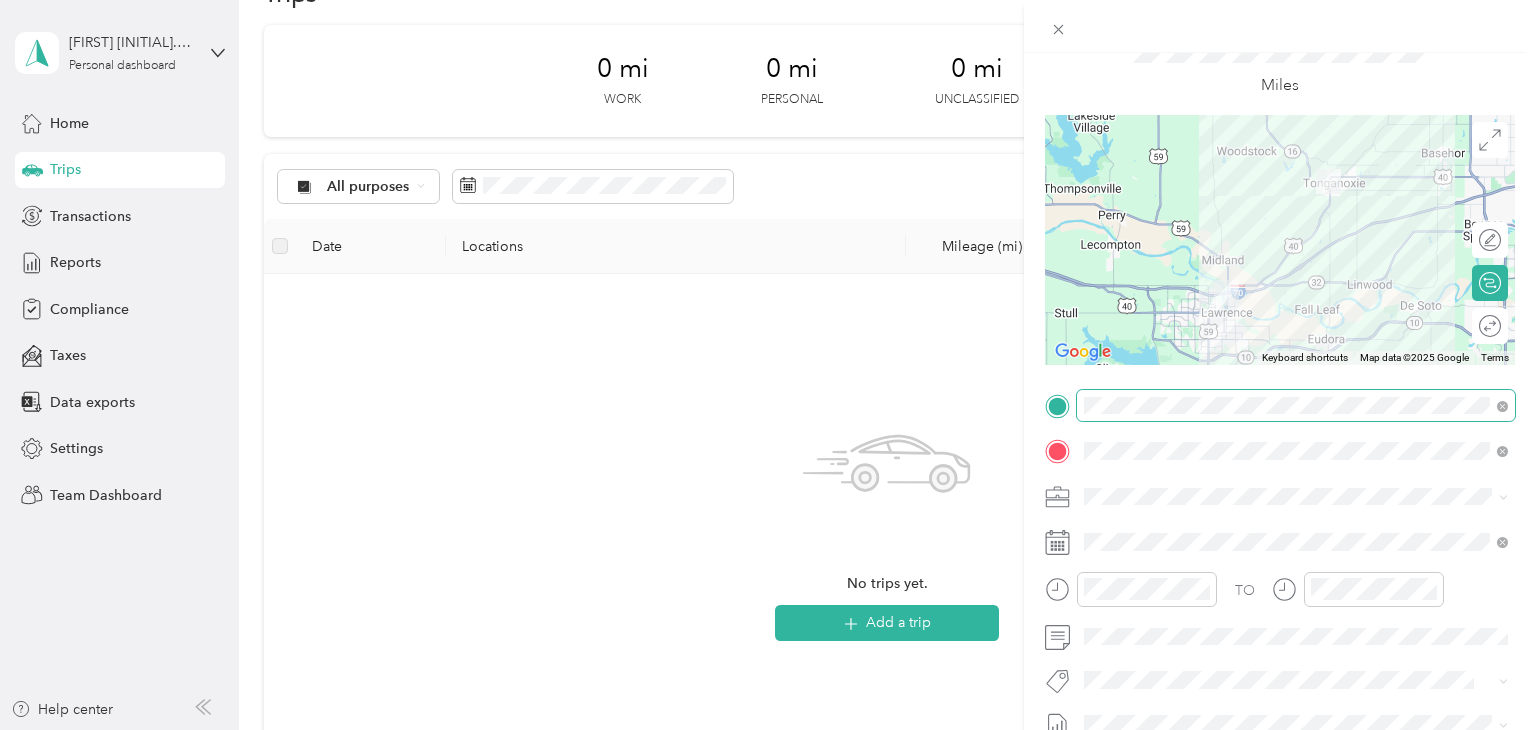 scroll, scrollTop: 0, scrollLeft: 0, axis: both 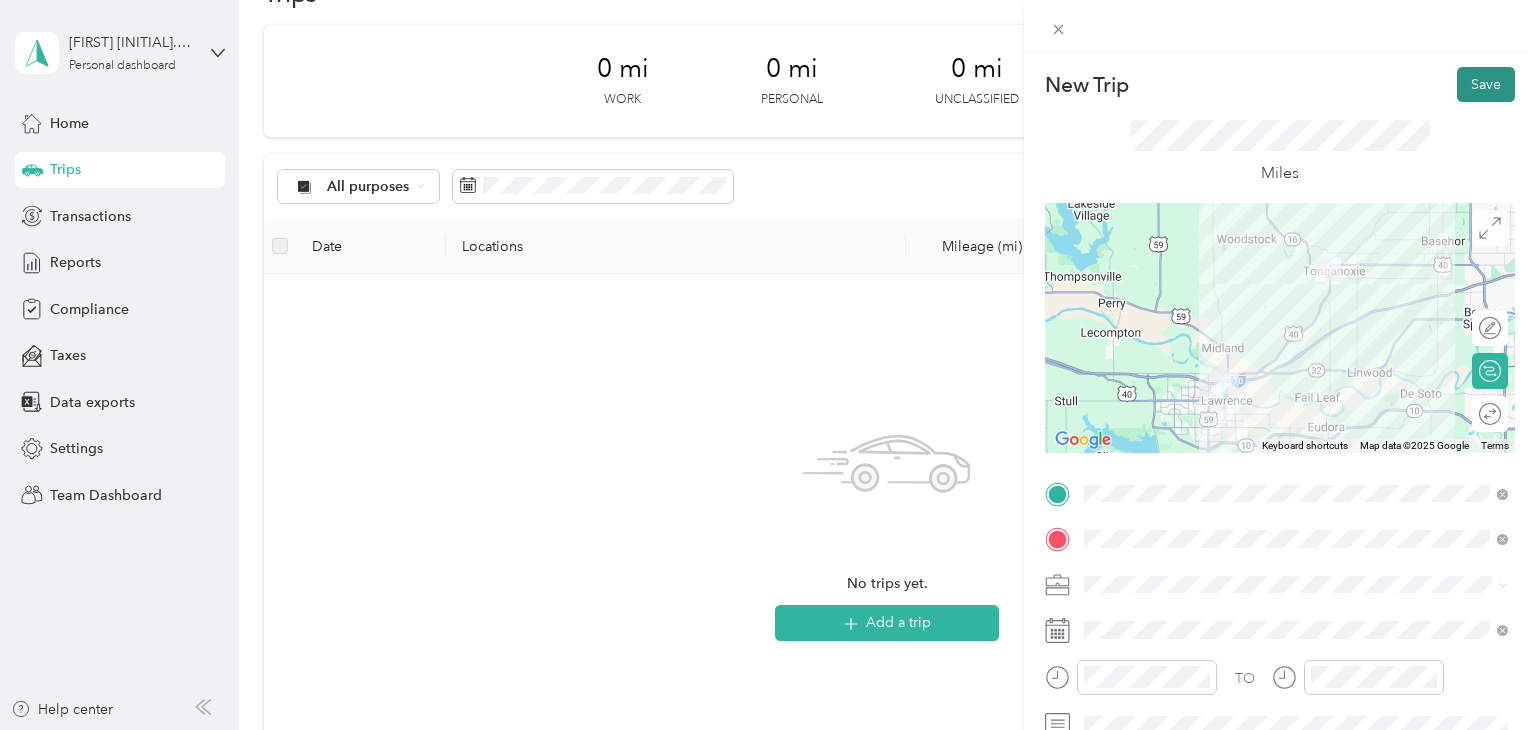 click on "Save" at bounding box center (1486, 84) 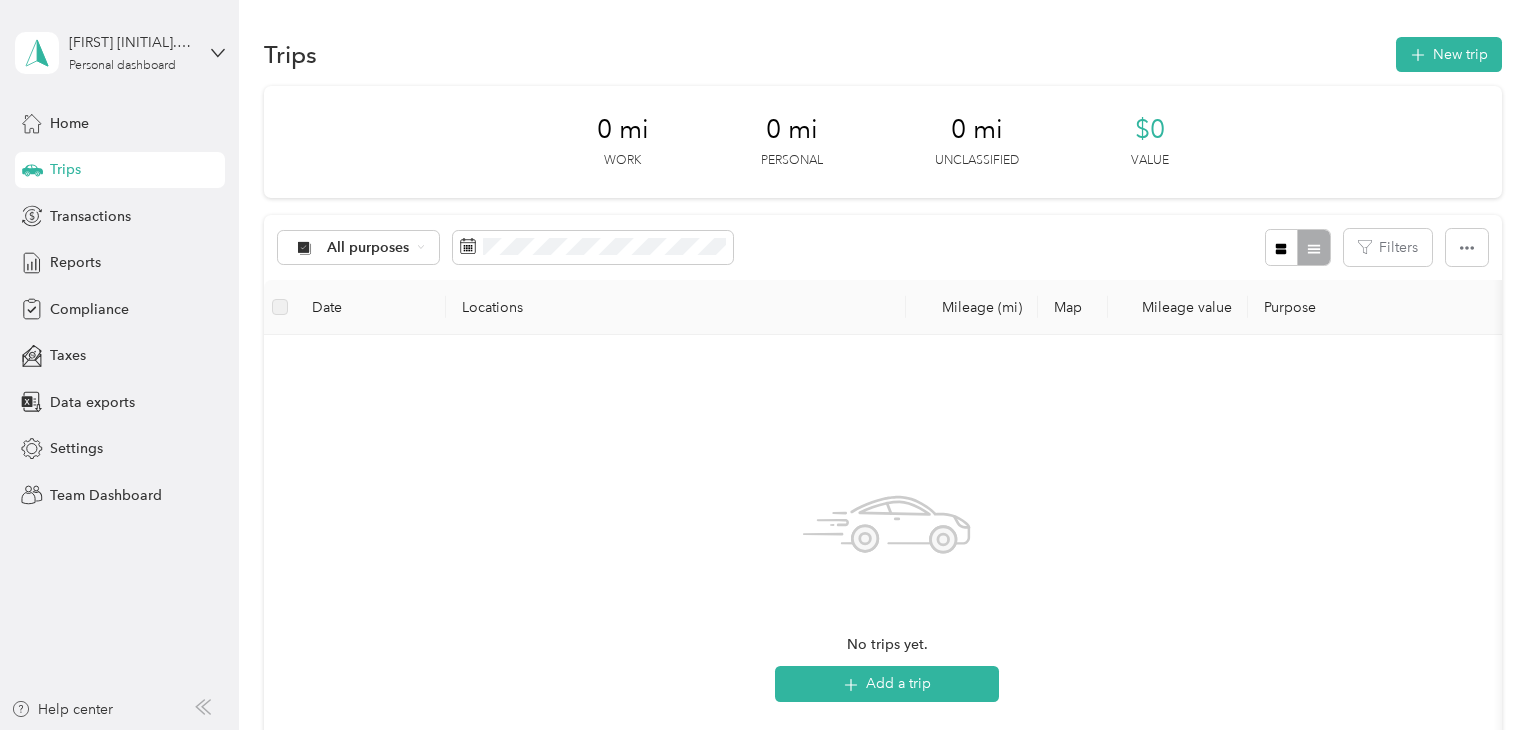 scroll, scrollTop: 3, scrollLeft: 0, axis: vertical 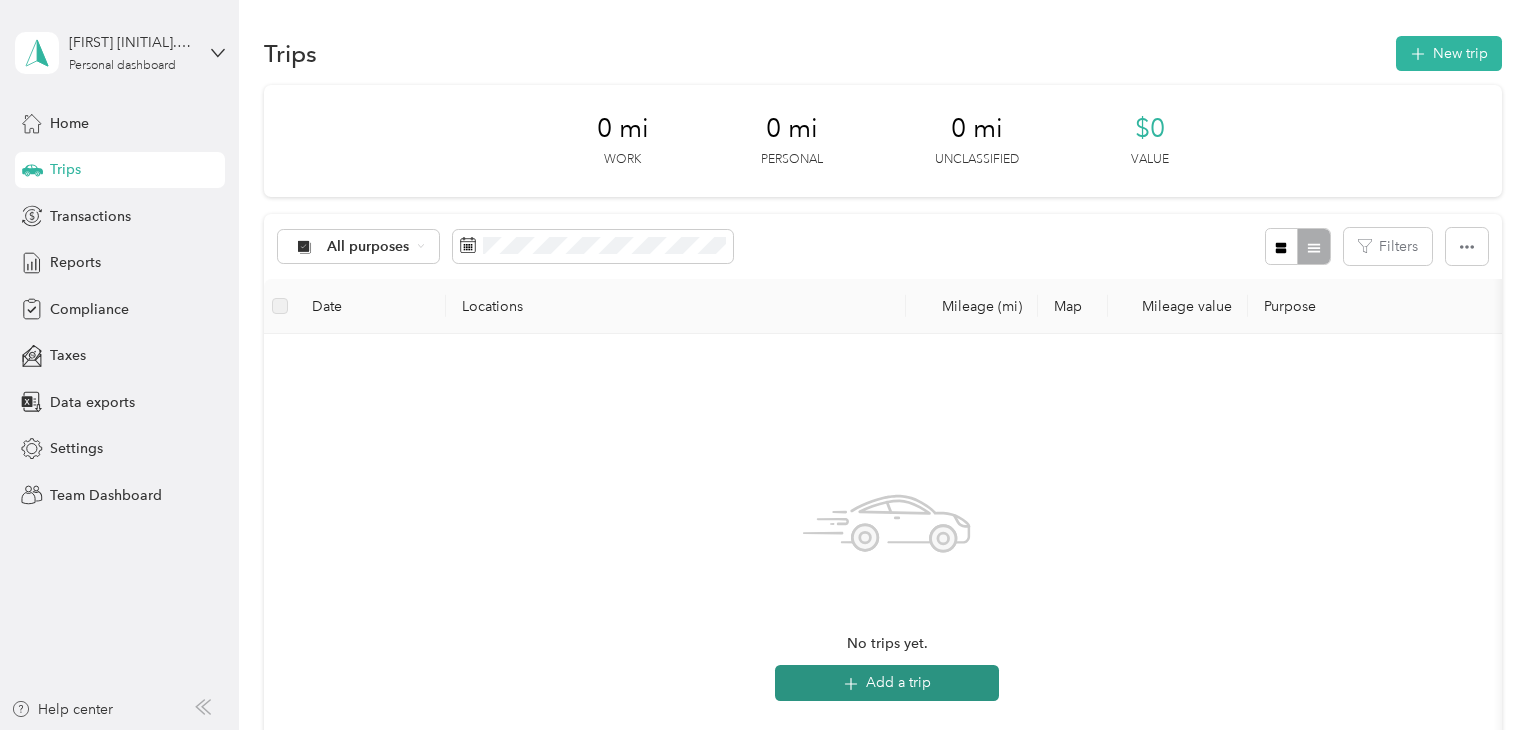 click on "Add a trip" at bounding box center (887, 683) 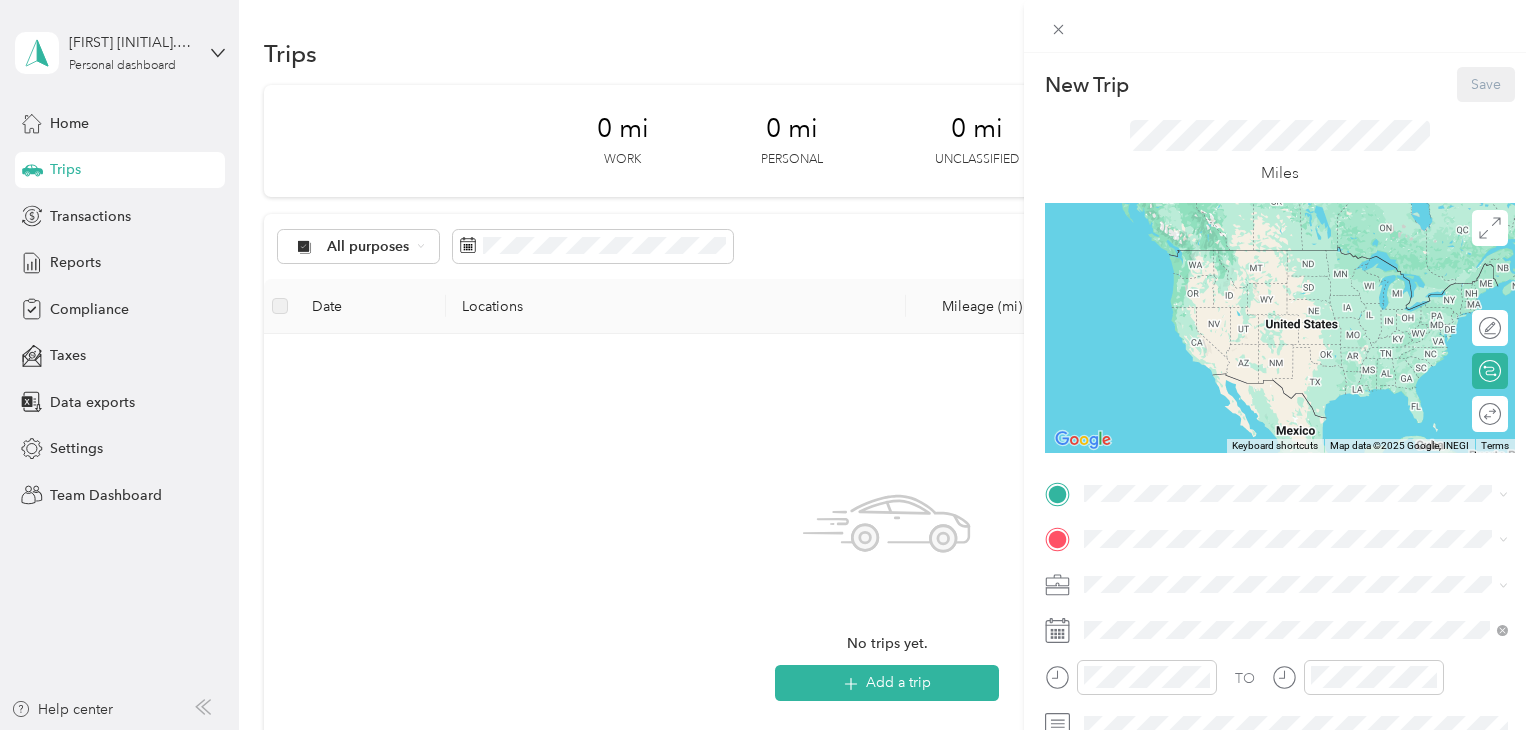 click on "New Trip Save This trip cannot be edited because it is either under review, approved, or paid. Contact your Team Manager to edit it. Miles To navigate the map with touch gestures double-tap and hold your finger on the map, then drag the map. ← Move left → Move right ↑ Move up ↓ Move down + Zoom in - Zoom out Home Jump left by 75% End Jump right by 75% Page Up Jump up by 75% Page Down Jump down by 75% Keyboard shortcuts Map Data Map data ©2025 Google, INEGI Map data ©2025 Google, INEGI 1000 km  Click to toggle between metric and imperial units Terms Report a map error Edit route Calculate route Round trip TO Add photo" at bounding box center (768, 365) 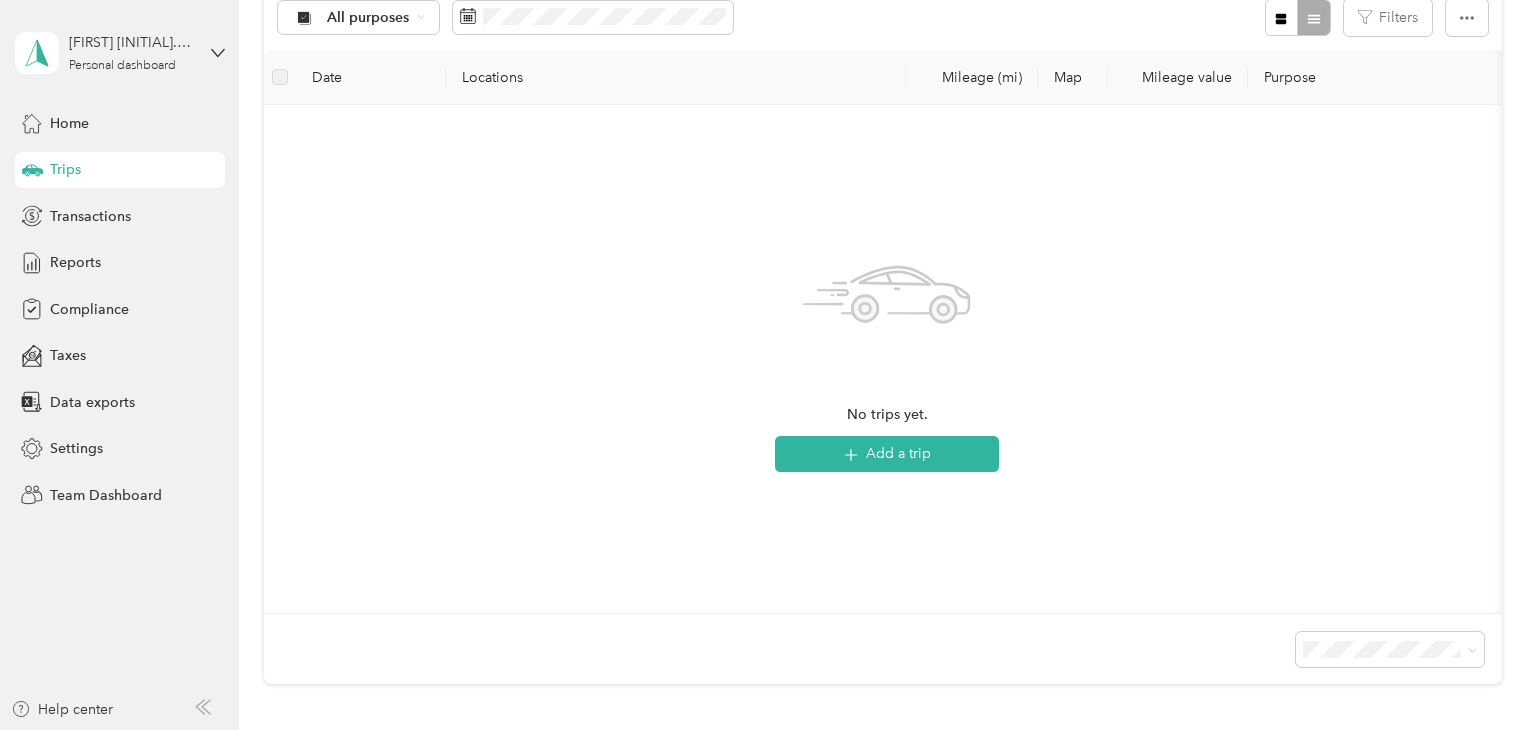 scroll, scrollTop: 0, scrollLeft: 0, axis: both 